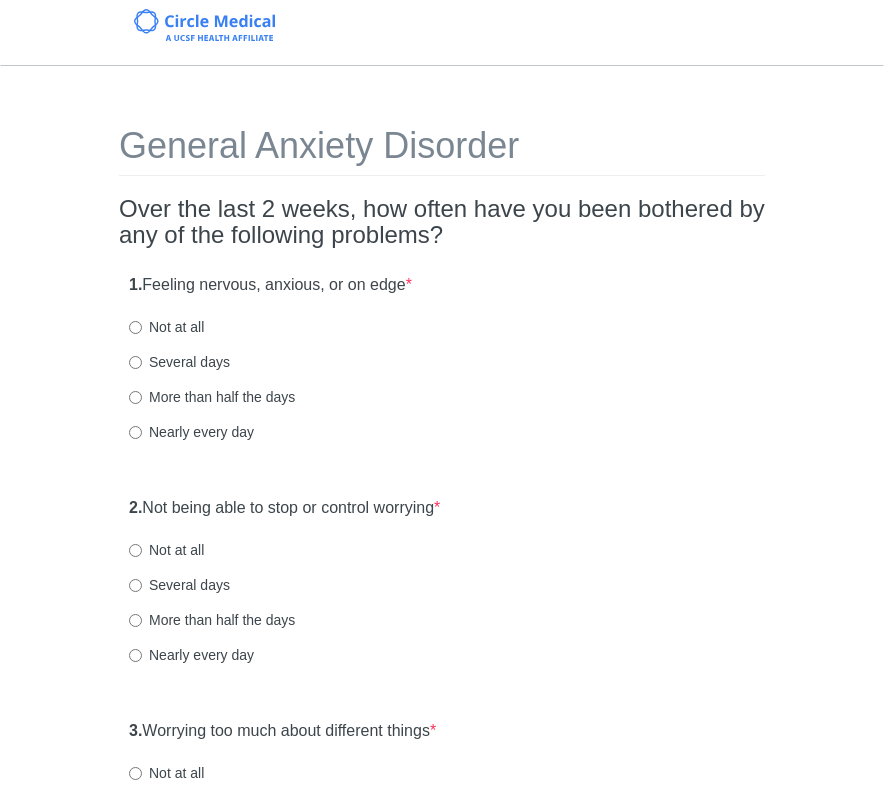 scroll, scrollTop: 0, scrollLeft: 0, axis: both 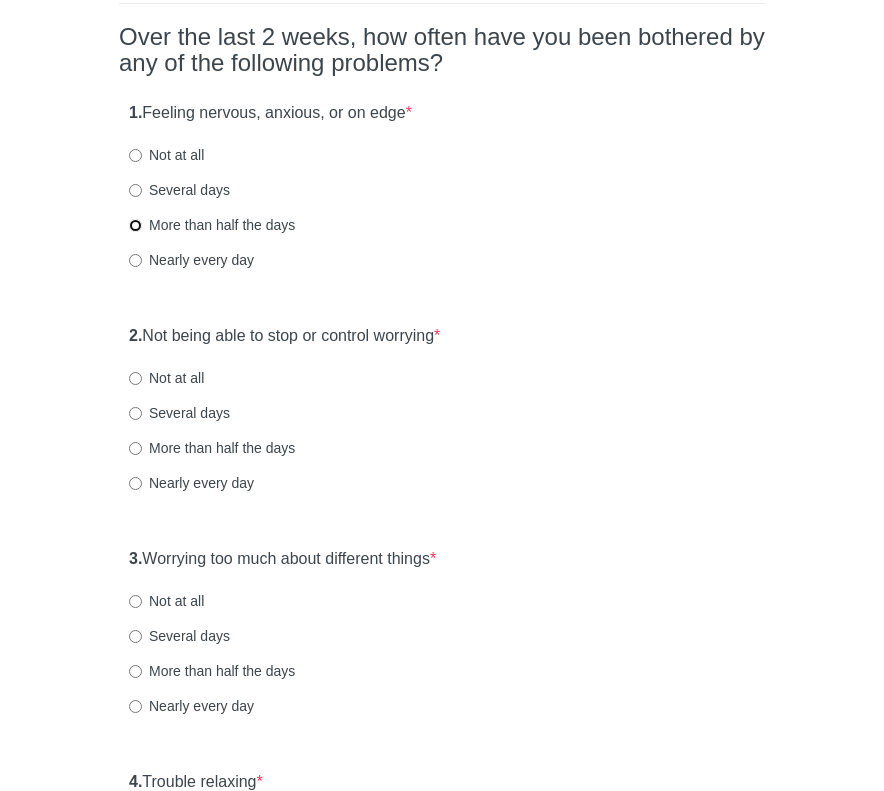 click on "More than half the days" at bounding box center [135, 225] 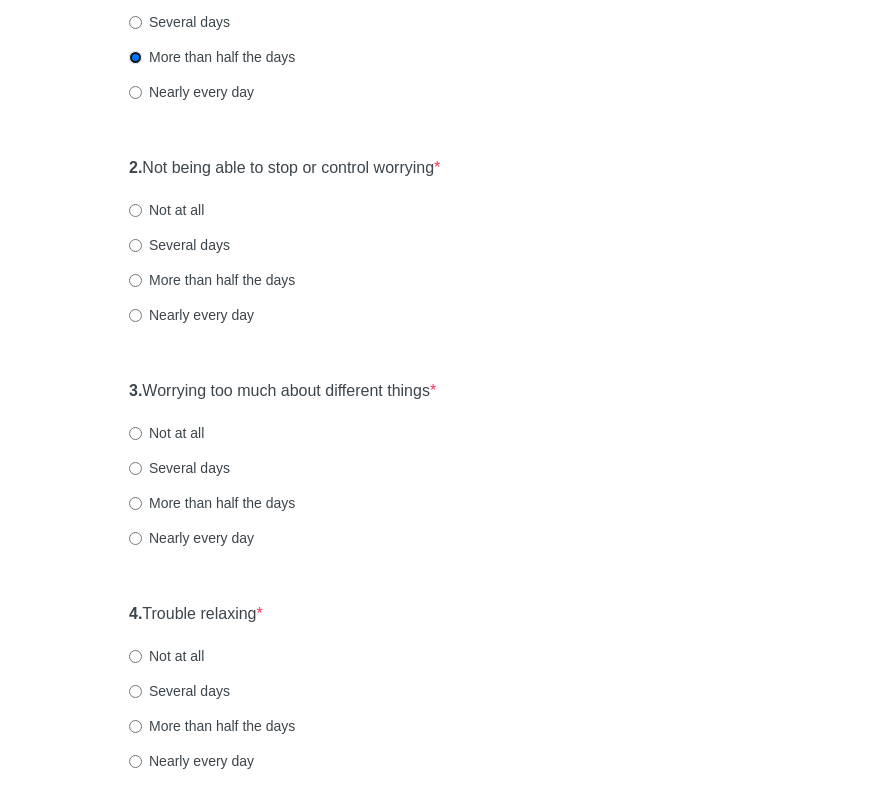 scroll, scrollTop: 376, scrollLeft: 0, axis: vertical 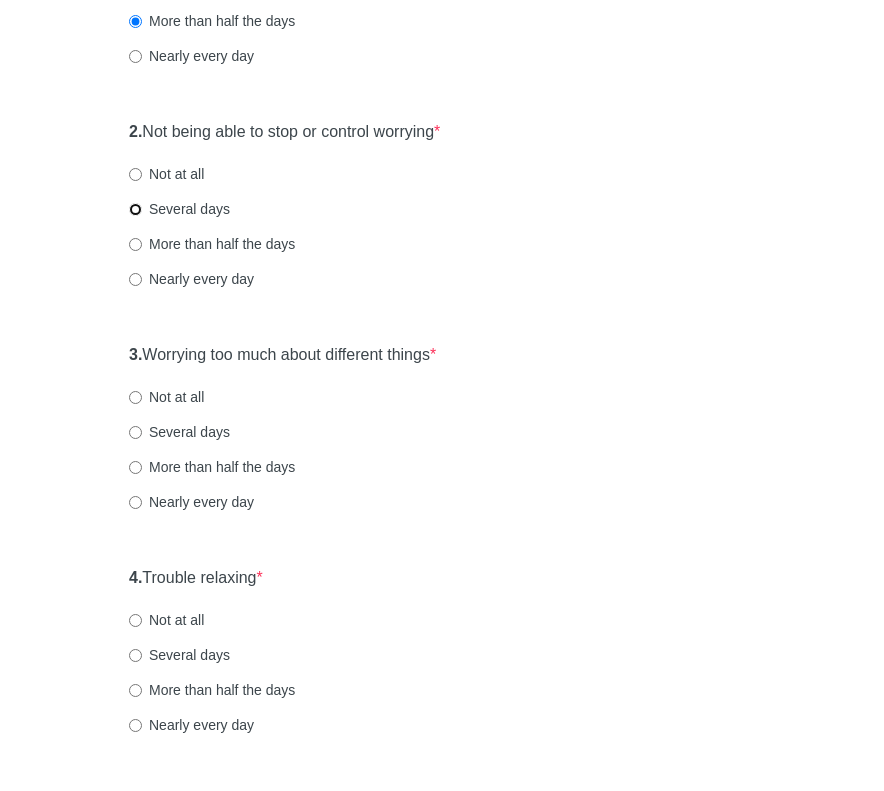 click on "Several days" at bounding box center (135, 209) 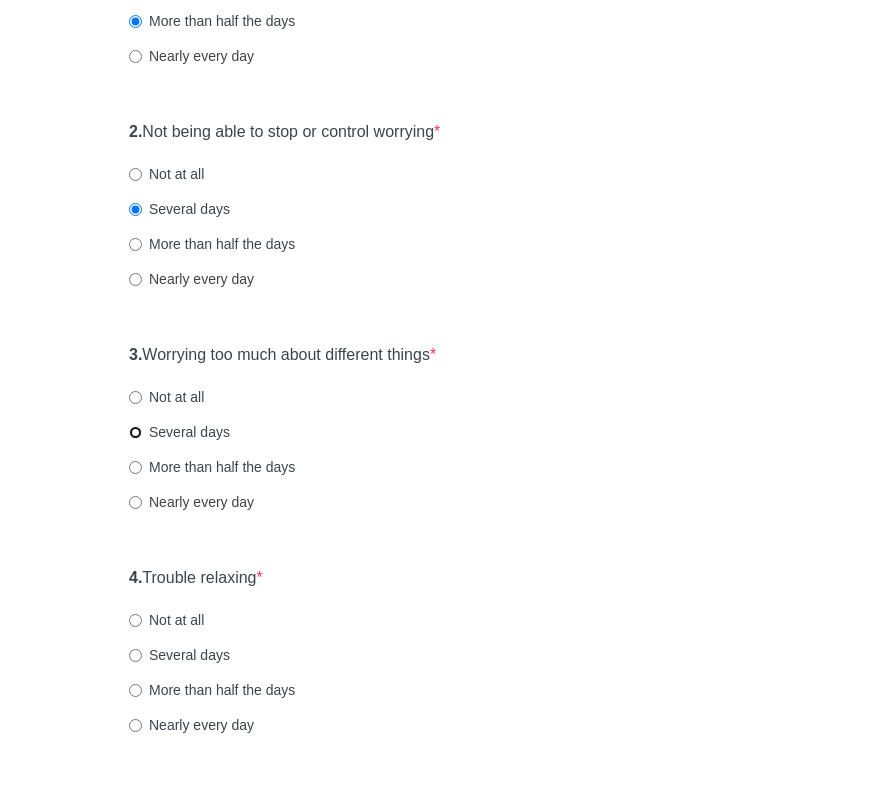 click on "Several days" at bounding box center [135, 432] 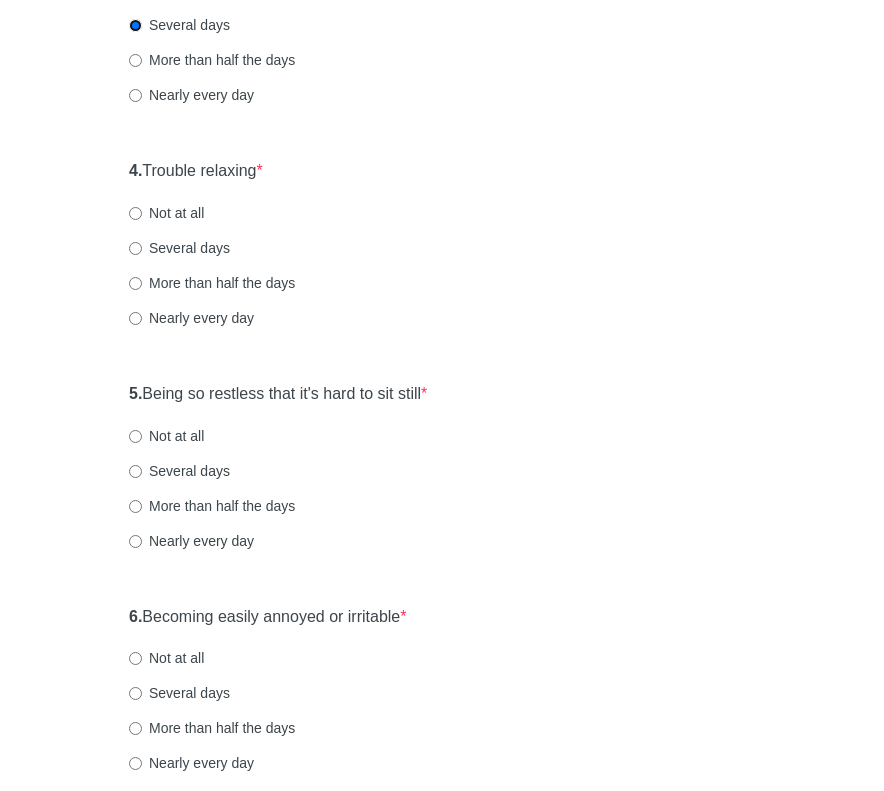 scroll, scrollTop: 784, scrollLeft: 0, axis: vertical 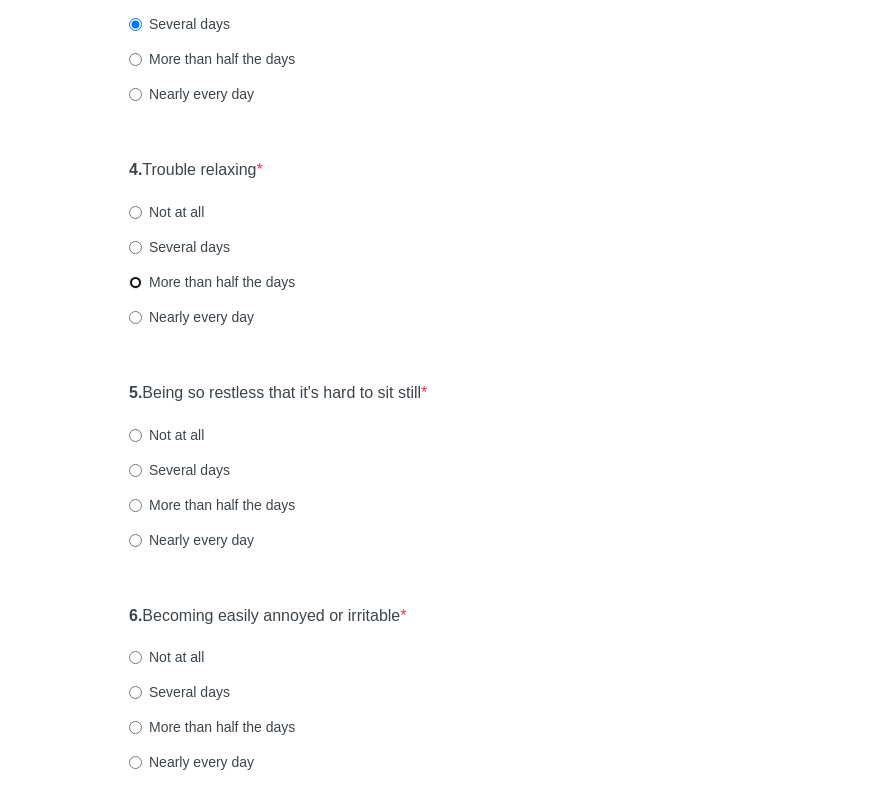 click on "More than half the days" at bounding box center (135, 282) 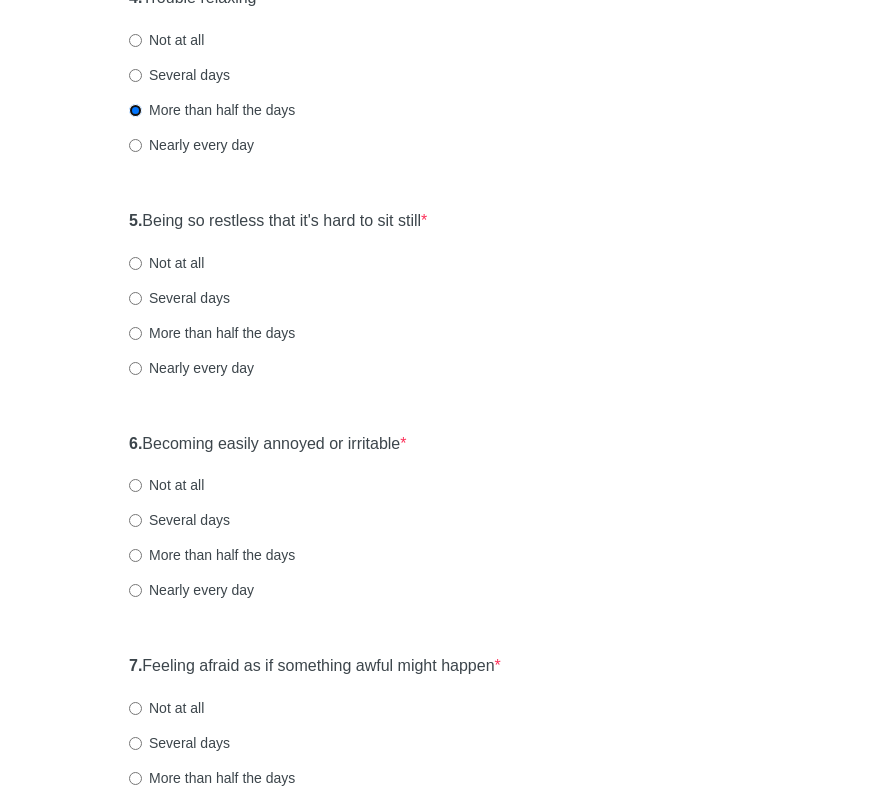 scroll, scrollTop: 956, scrollLeft: 0, axis: vertical 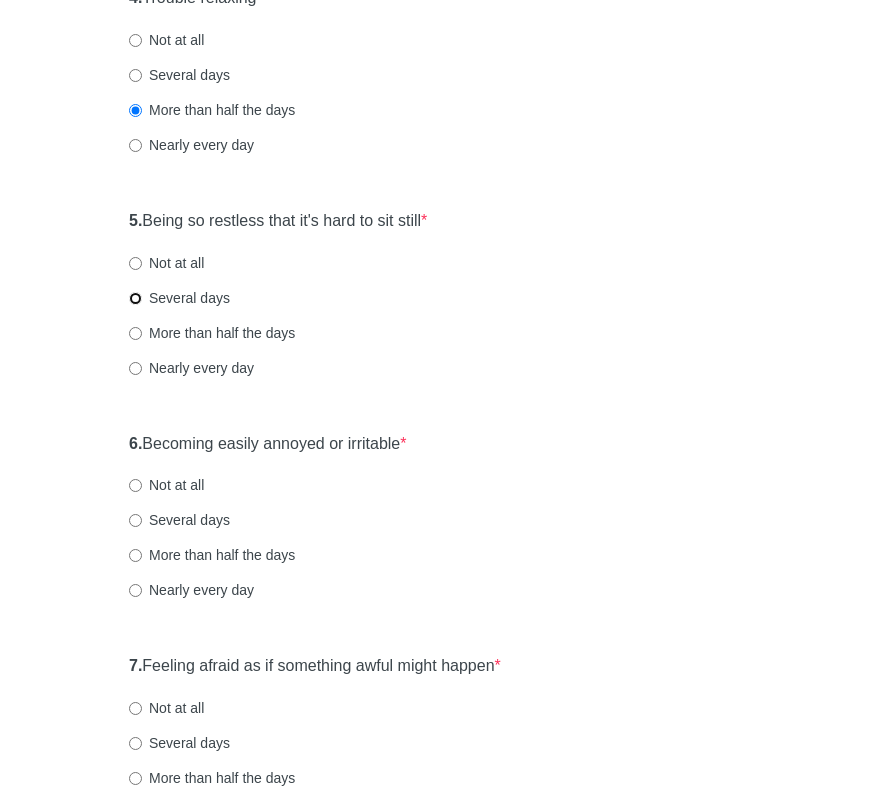 click on "Several days" at bounding box center [135, 298] 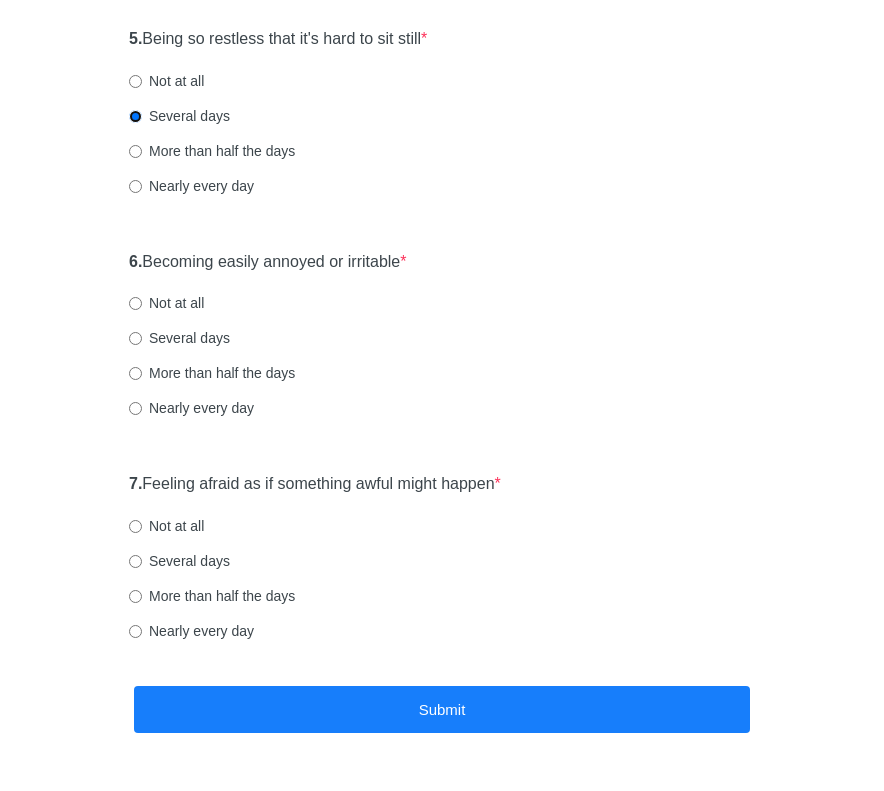 scroll, scrollTop: 1200, scrollLeft: 0, axis: vertical 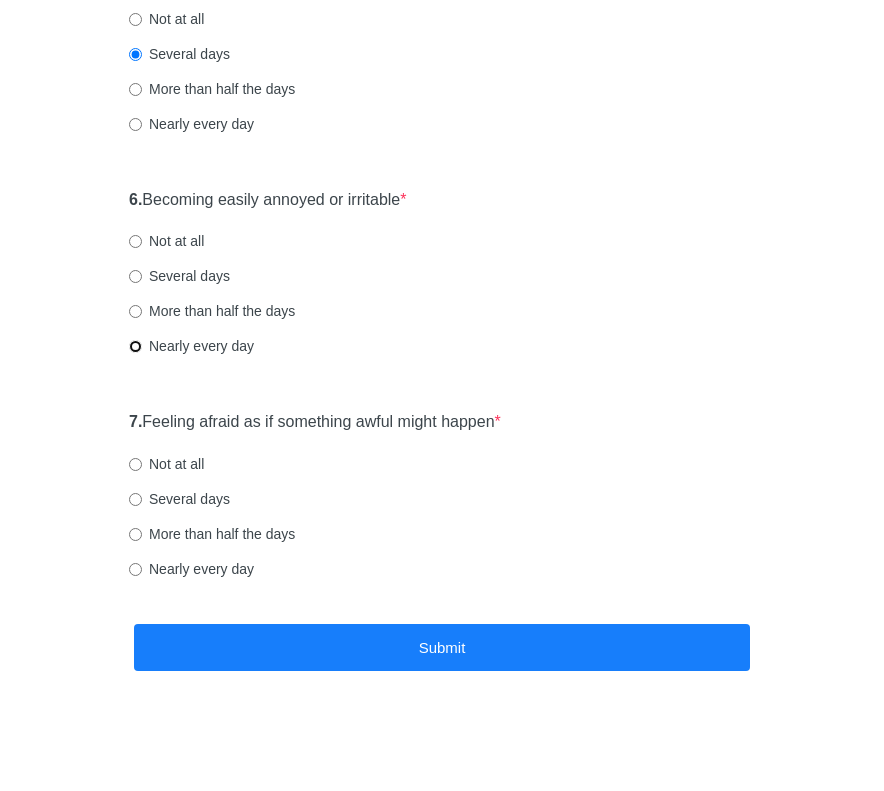 click on "Nearly every day" at bounding box center [135, 346] 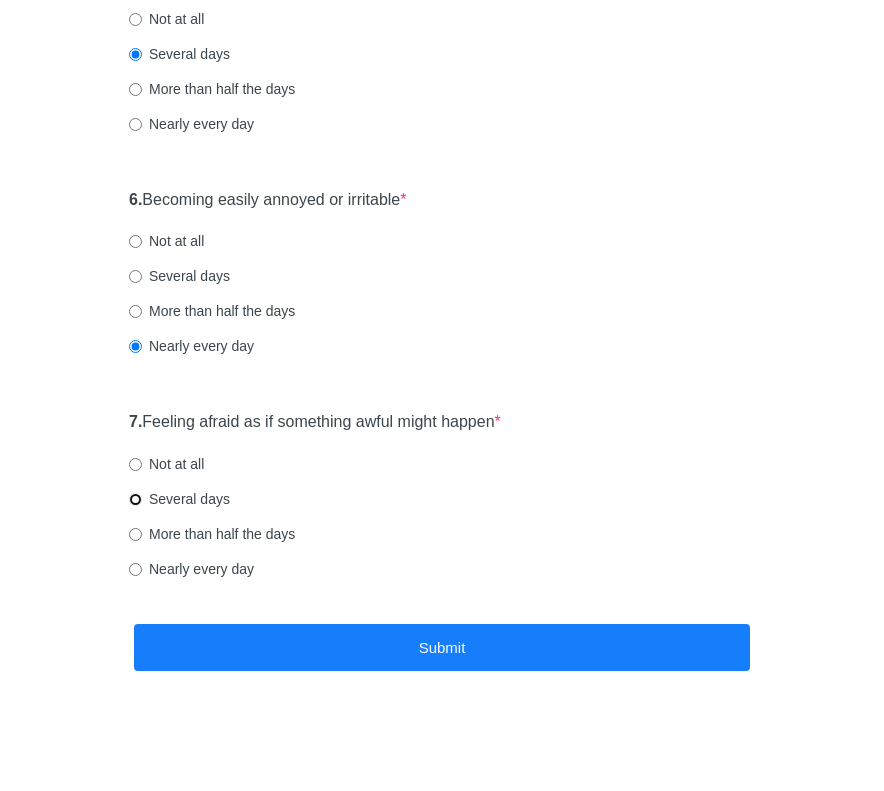 click on "Several days" at bounding box center [135, 499] 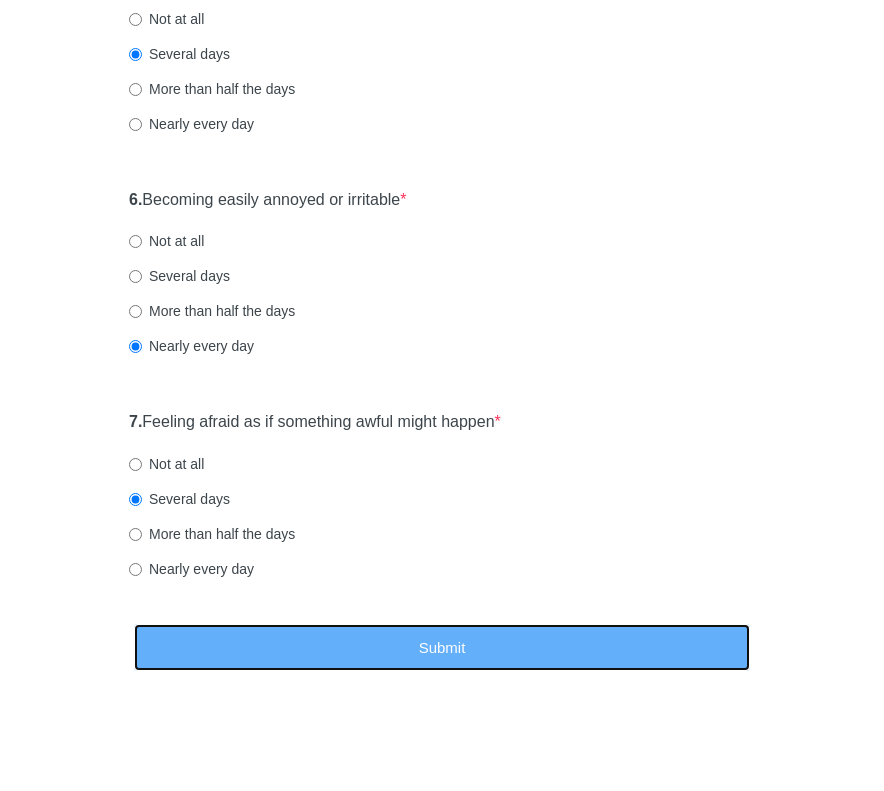 click on "Submit" at bounding box center (442, 647) 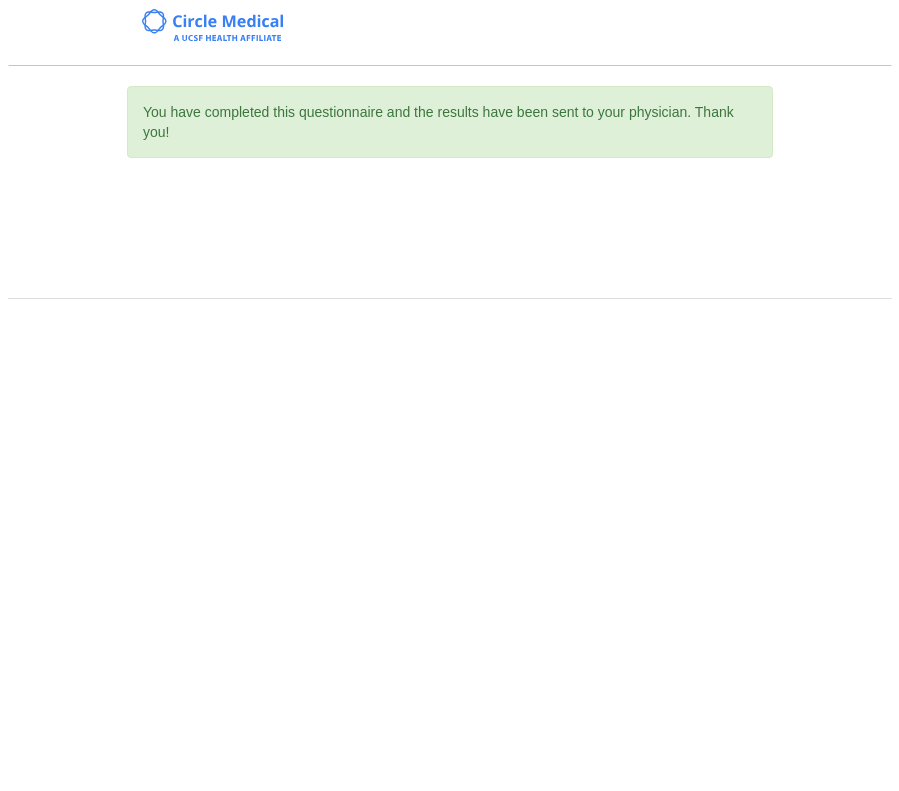 scroll, scrollTop: 0, scrollLeft: 0, axis: both 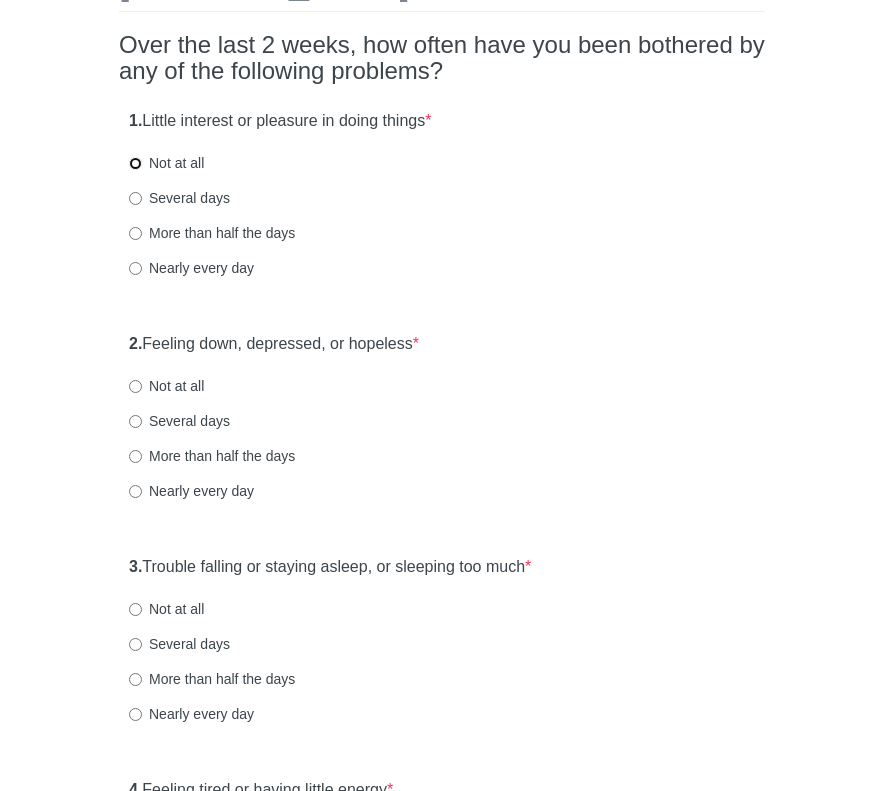 click on "Not at all" at bounding box center (135, 163) 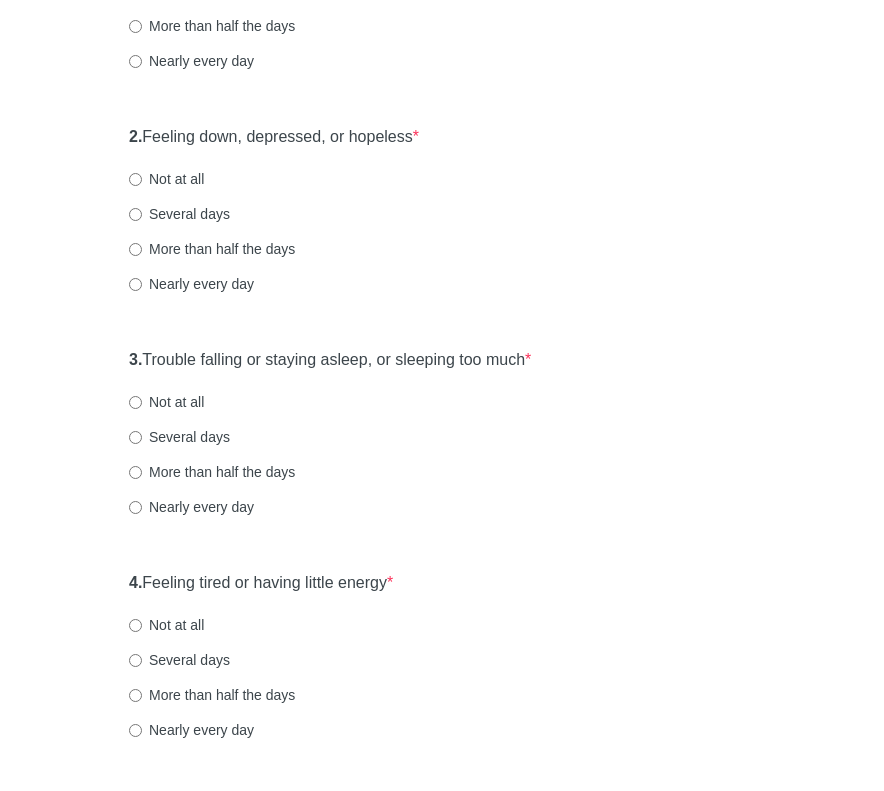 scroll, scrollTop: 372, scrollLeft: 0, axis: vertical 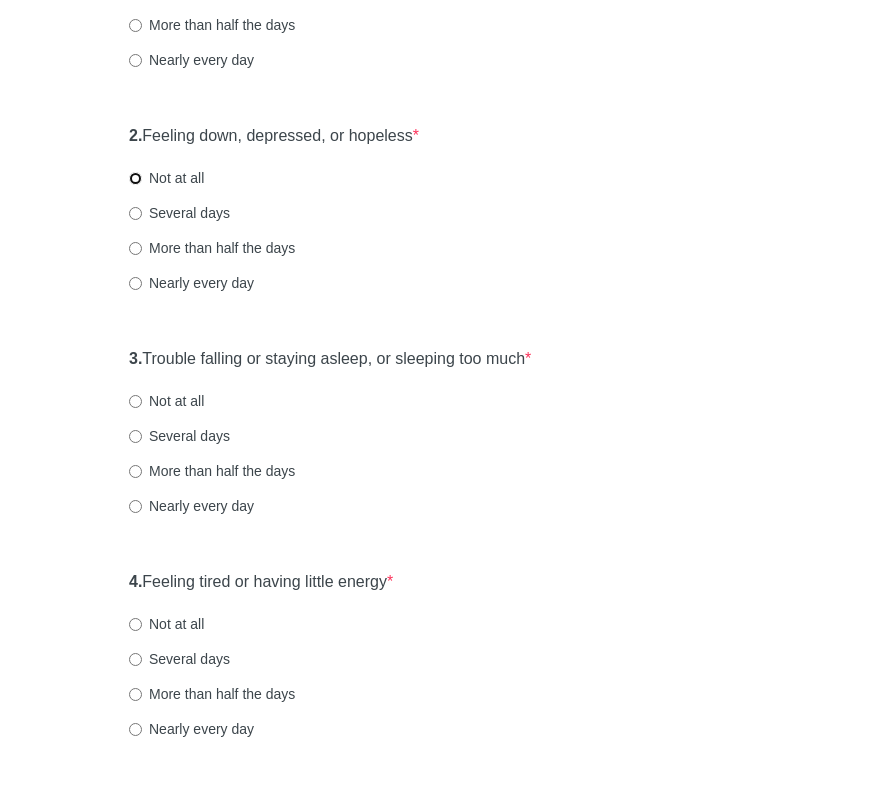 click on "Not at all" at bounding box center [135, 178] 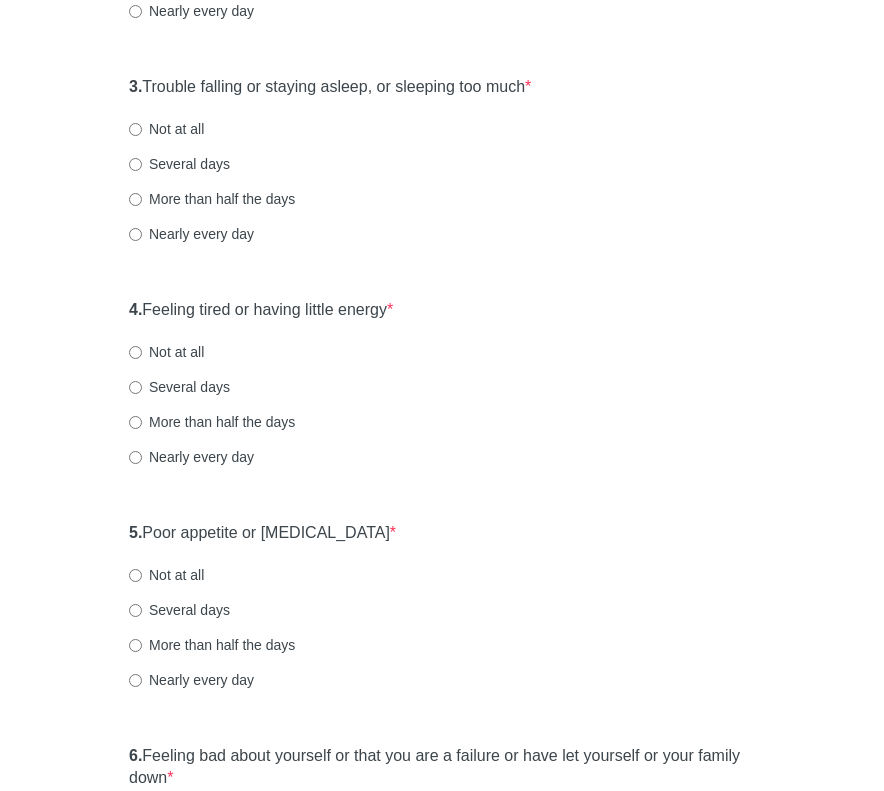 scroll, scrollTop: 672, scrollLeft: 0, axis: vertical 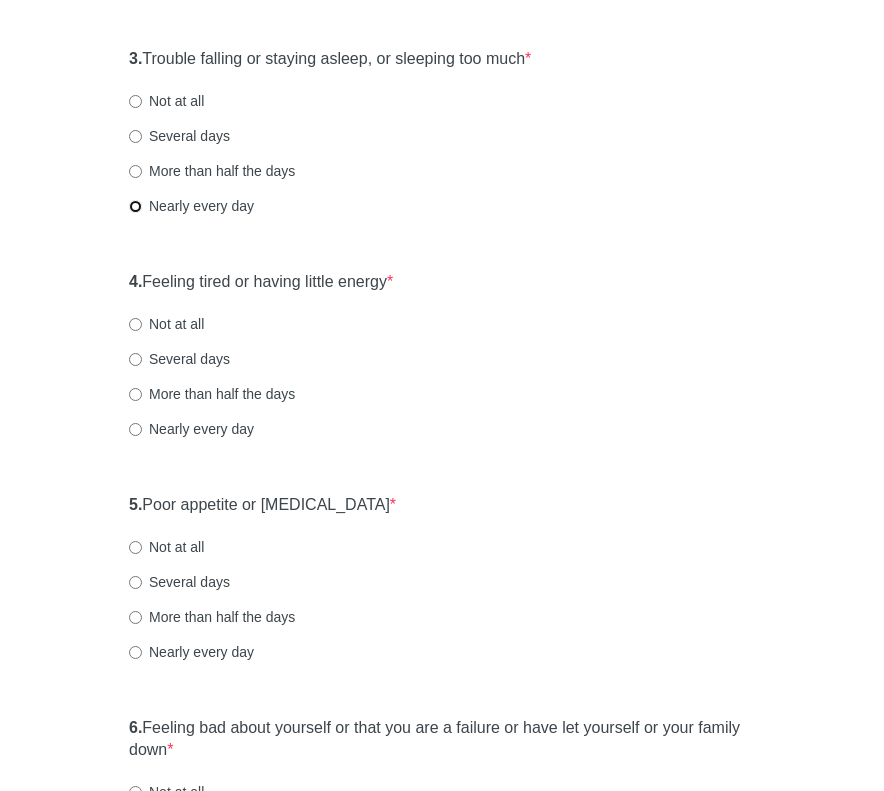click on "Nearly every day" at bounding box center (135, 206) 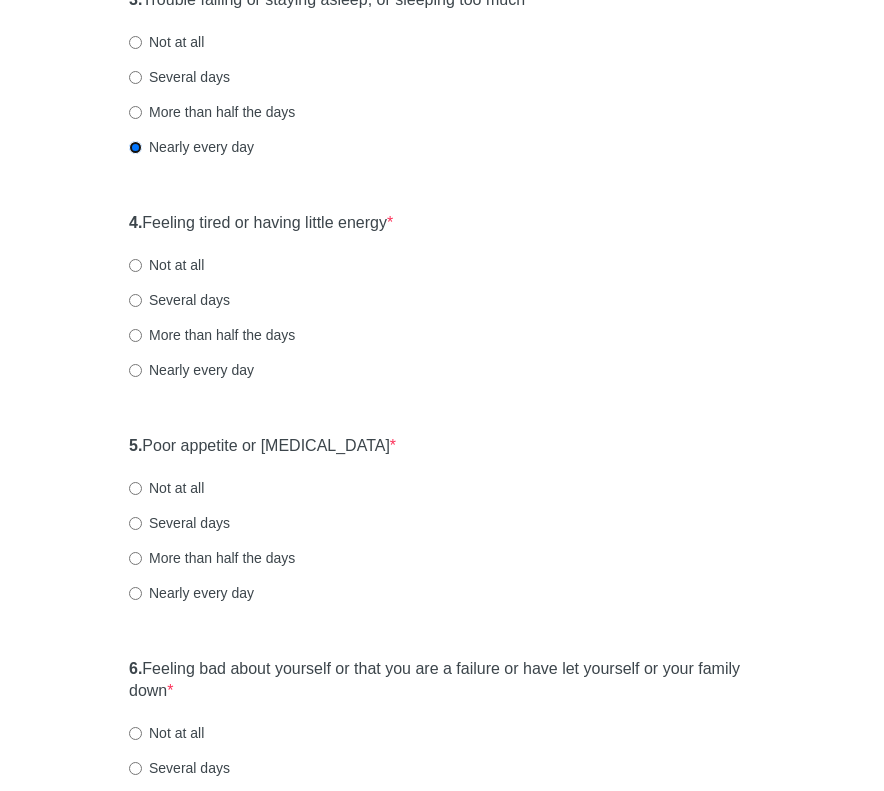 scroll, scrollTop: 740, scrollLeft: 0, axis: vertical 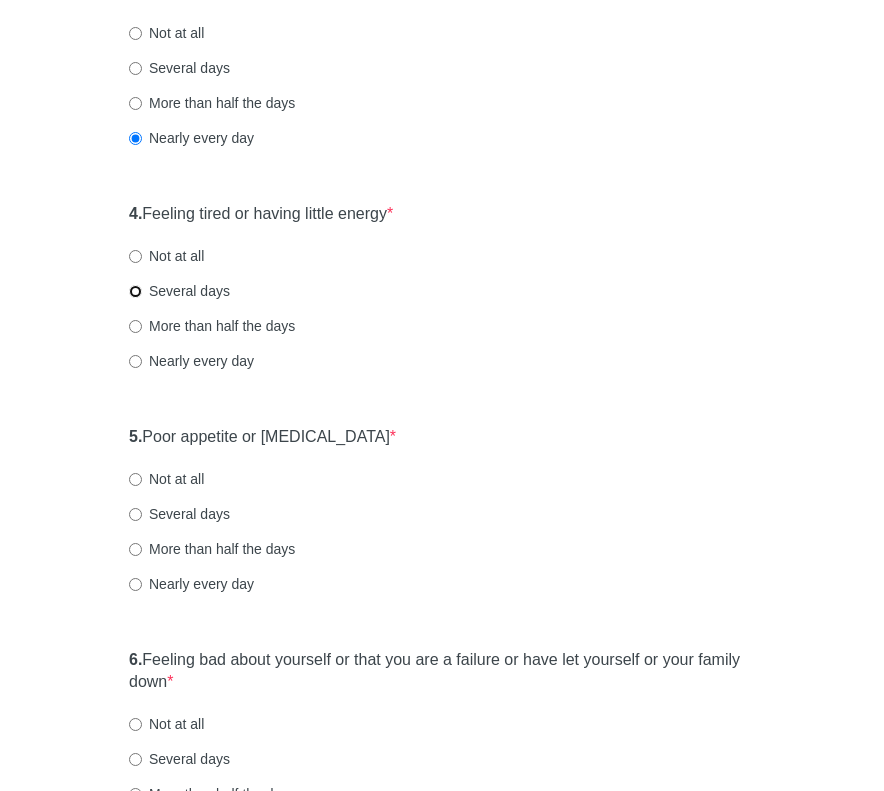 click on "Several days" at bounding box center [135, 291] 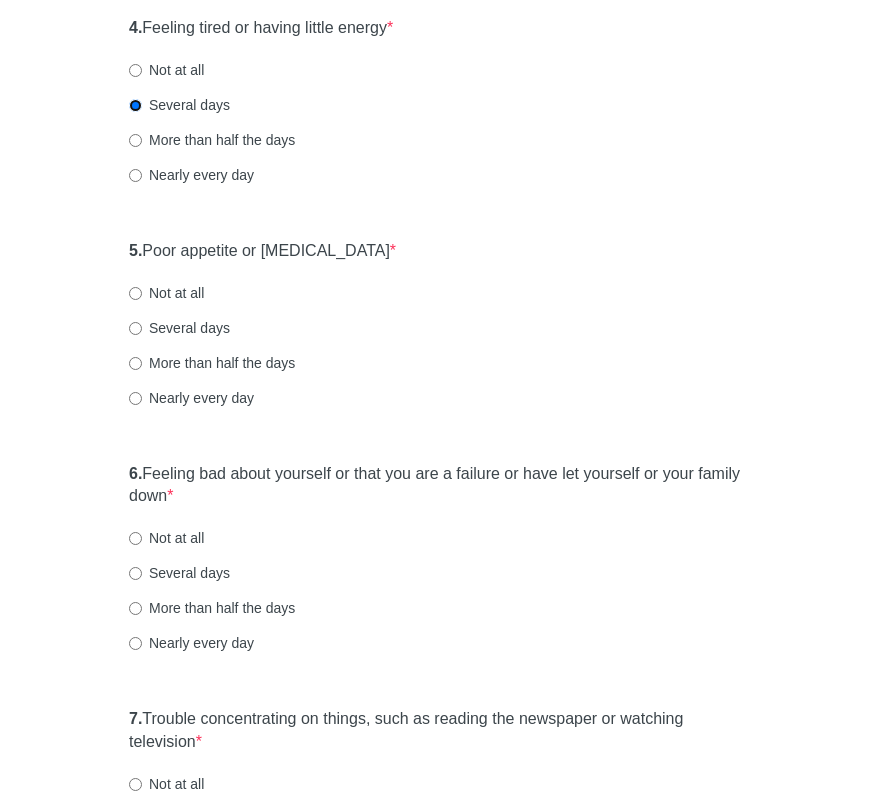 scroll, scrollTop: 1008, scrollLeft: 0, axis: vertical 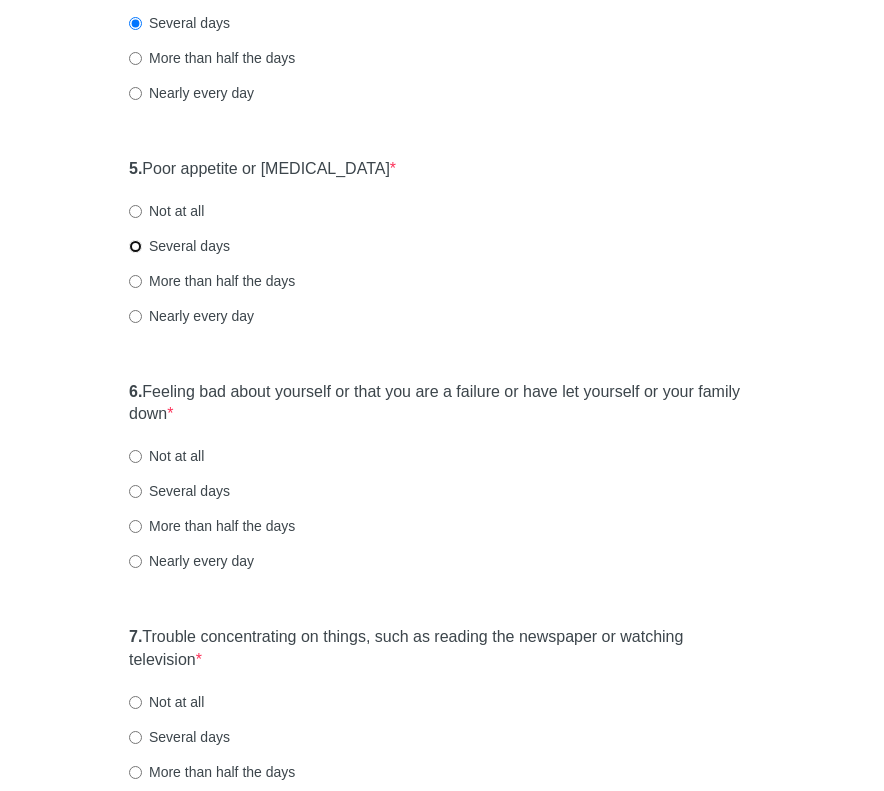 click on "Several days" at bounding box center (135, 246) 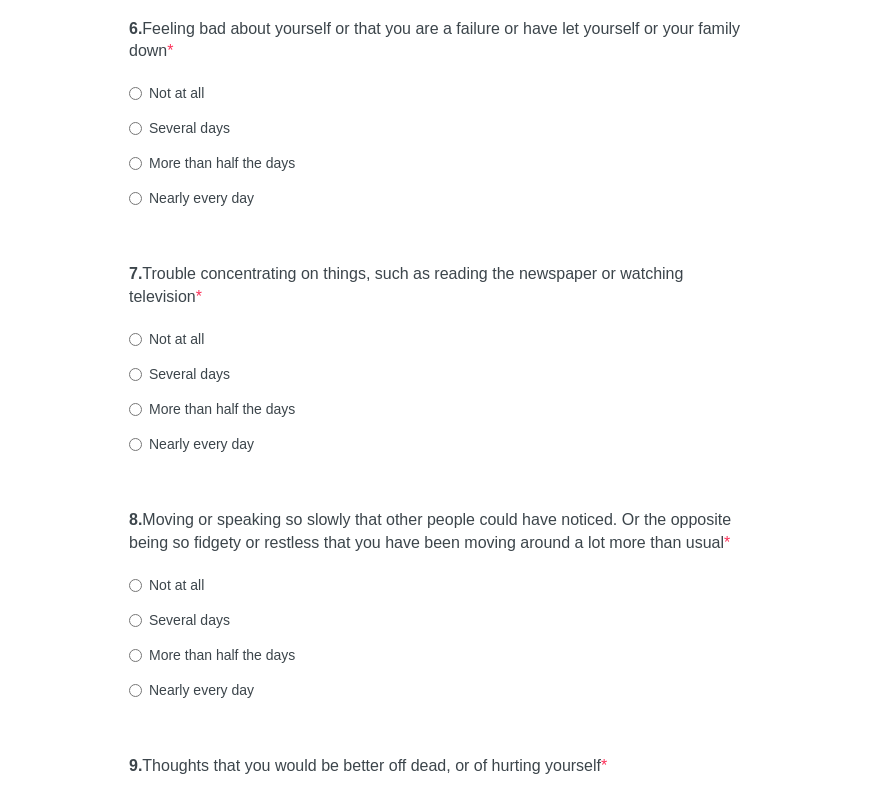 scroll, scrollTop: 1375, scrollLeft: 0, axis: vertical 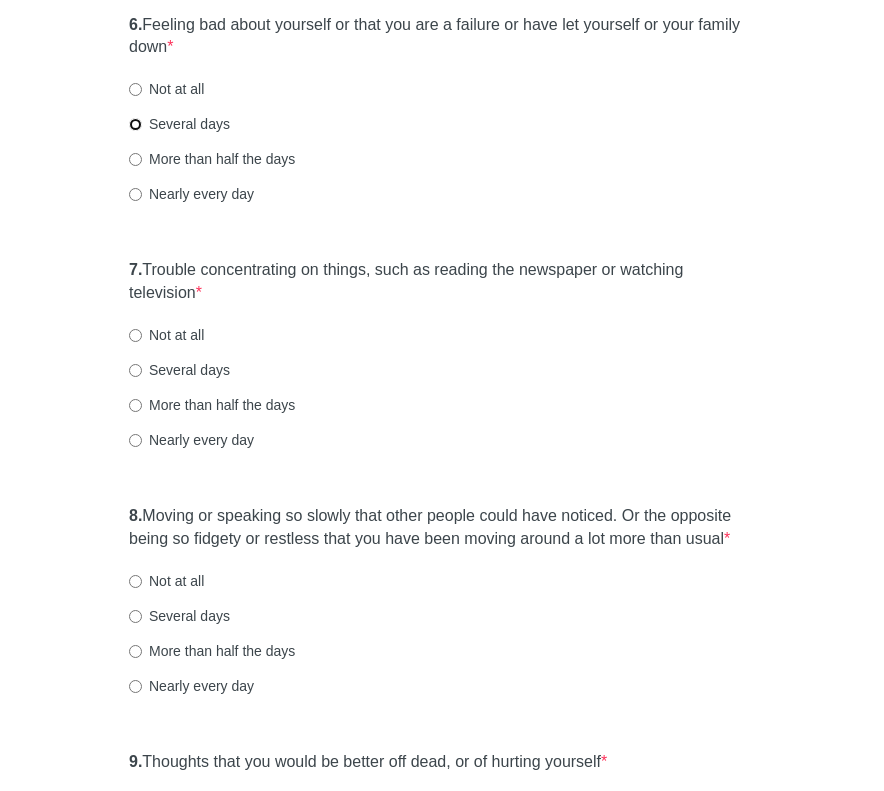 click on "Several days" at bounding box center (135, 124) 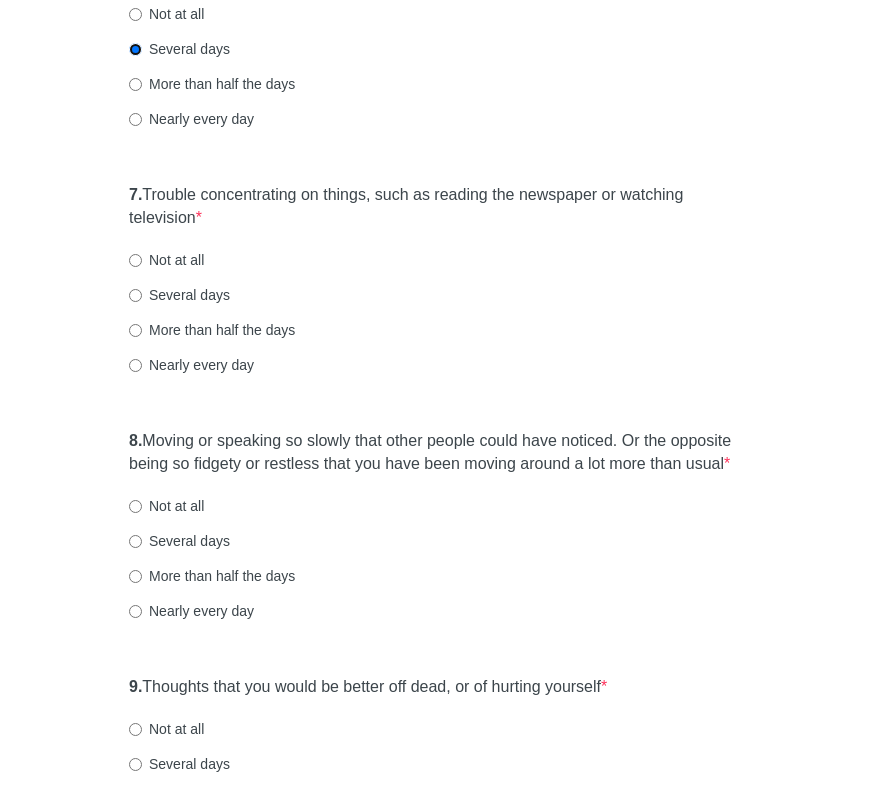 scroll, scrollTop: 1458, scrollLeft: 0, axis: vertical 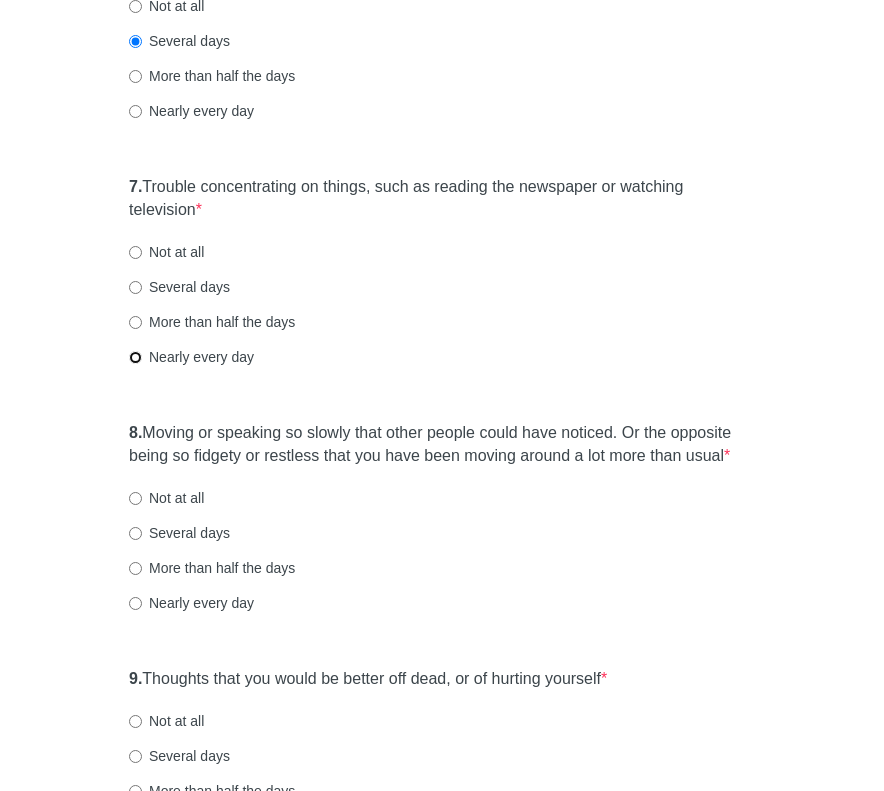 click on "Nearly every day" at bounding box center (135, 357) 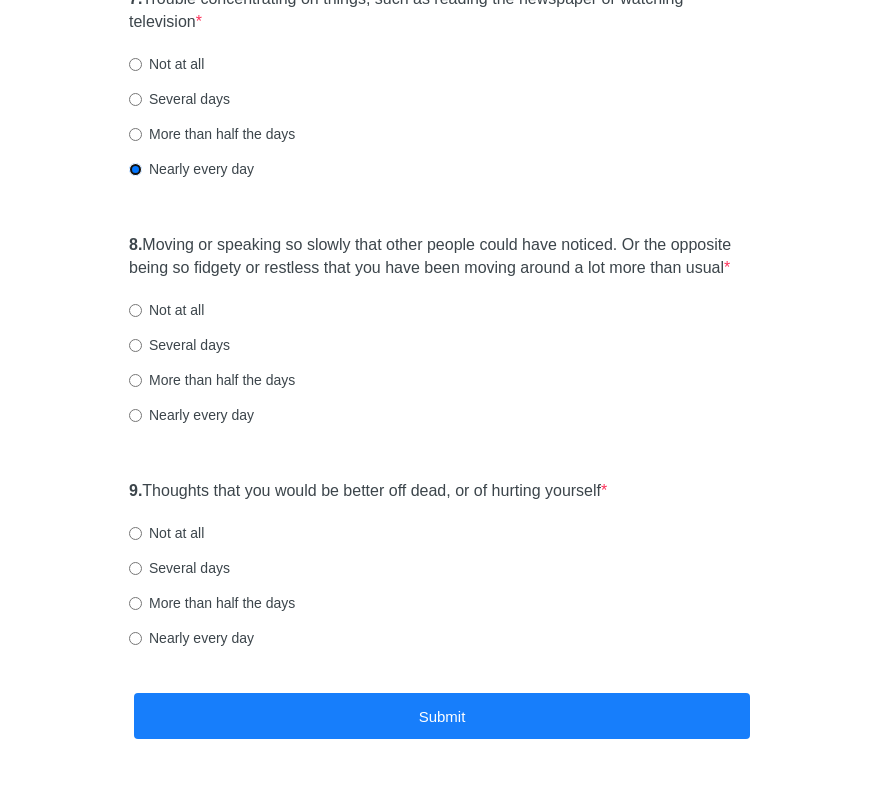 scroll, scrollTop: 1714, scrollLeft: 0, axis: vertical 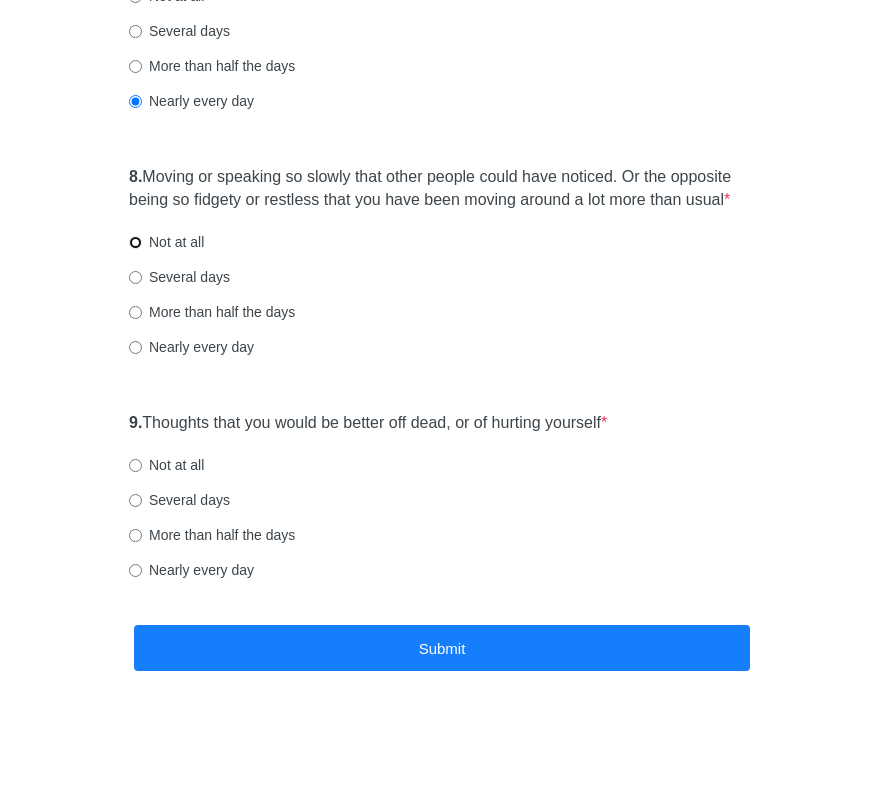 click on "Not at all" at bounding box center (135, 242) 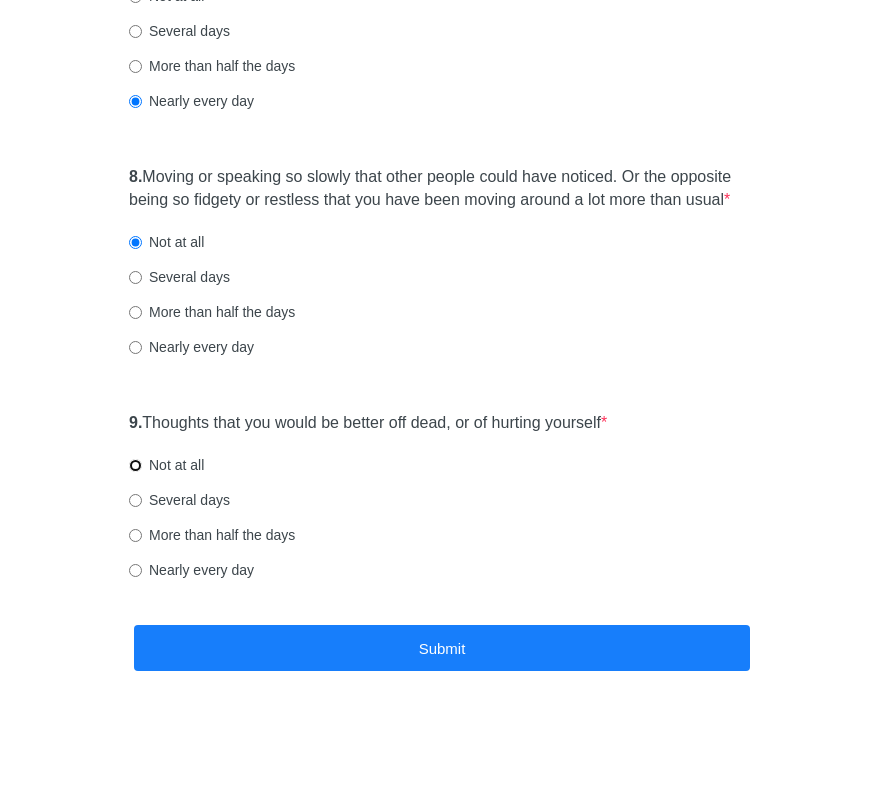 click on "Not at all" at bounding box center [135, 465] 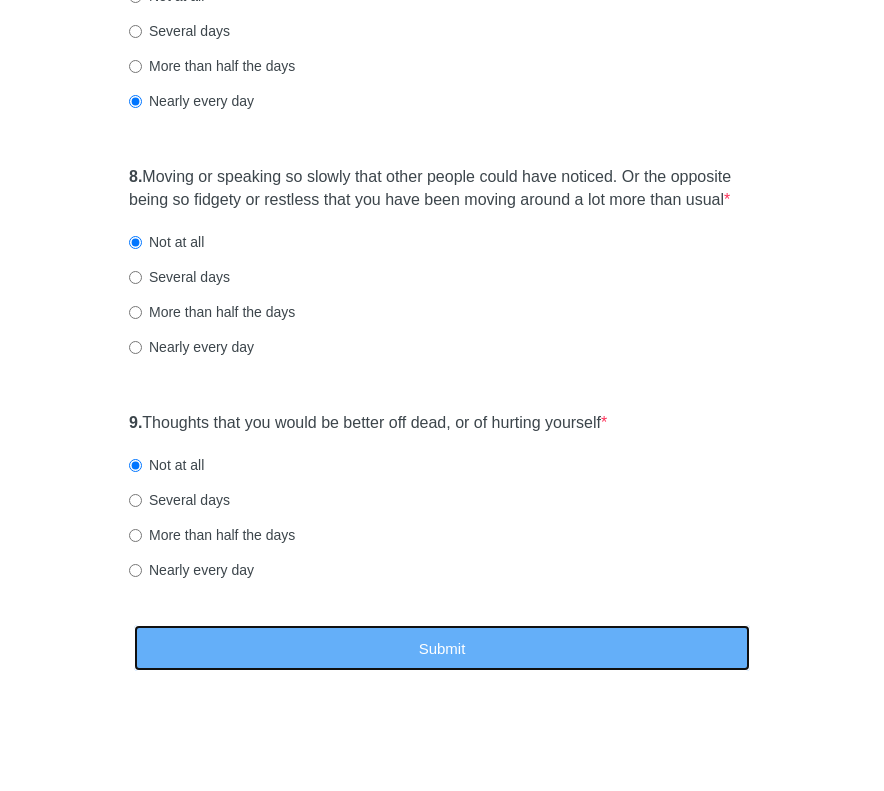click on "Submit" at bounding box center (442, 648) 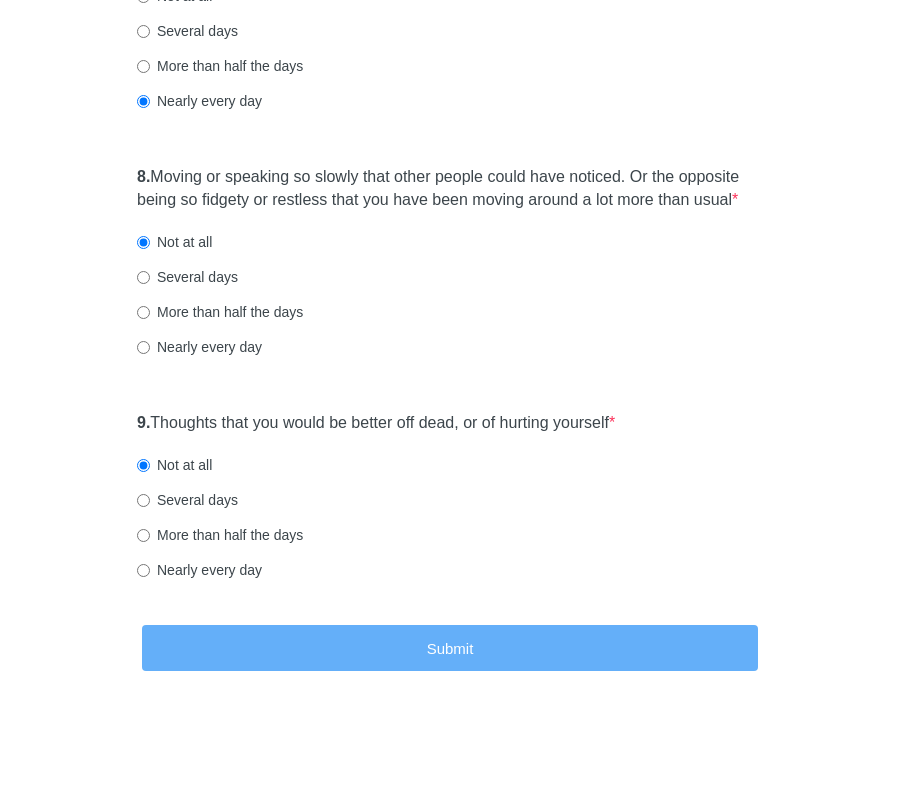 scroll, scrollTop: 0, scrollLeft: 0, axis: both 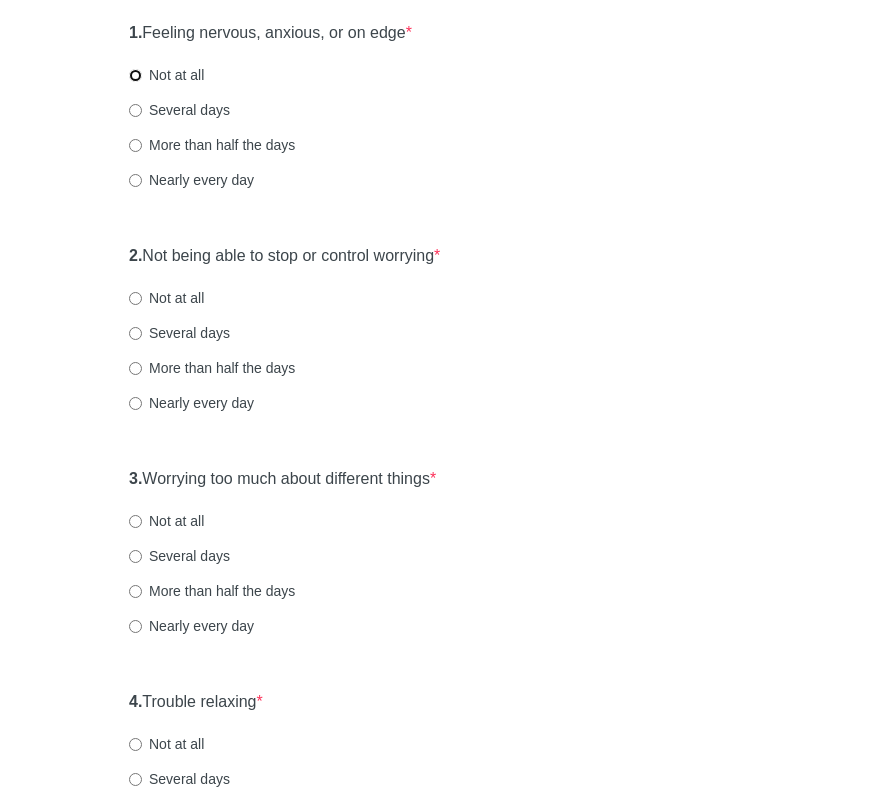 click on "Not at all" at bounding box center [135, 75] 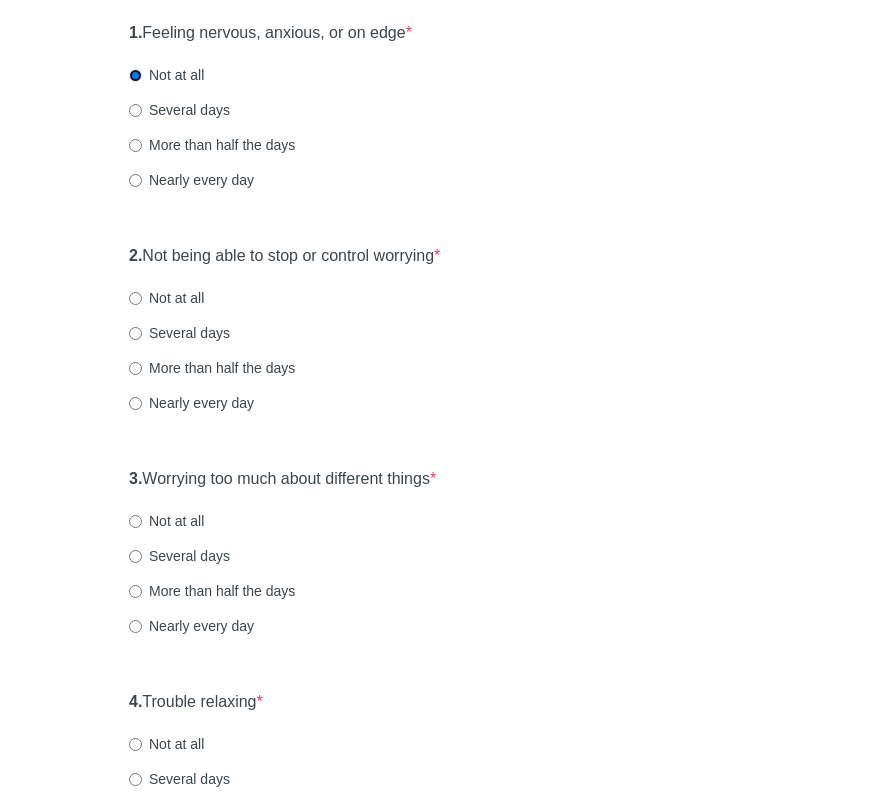 scroll, scrollTop: 388, scrollLeft: 0, axis: vertical 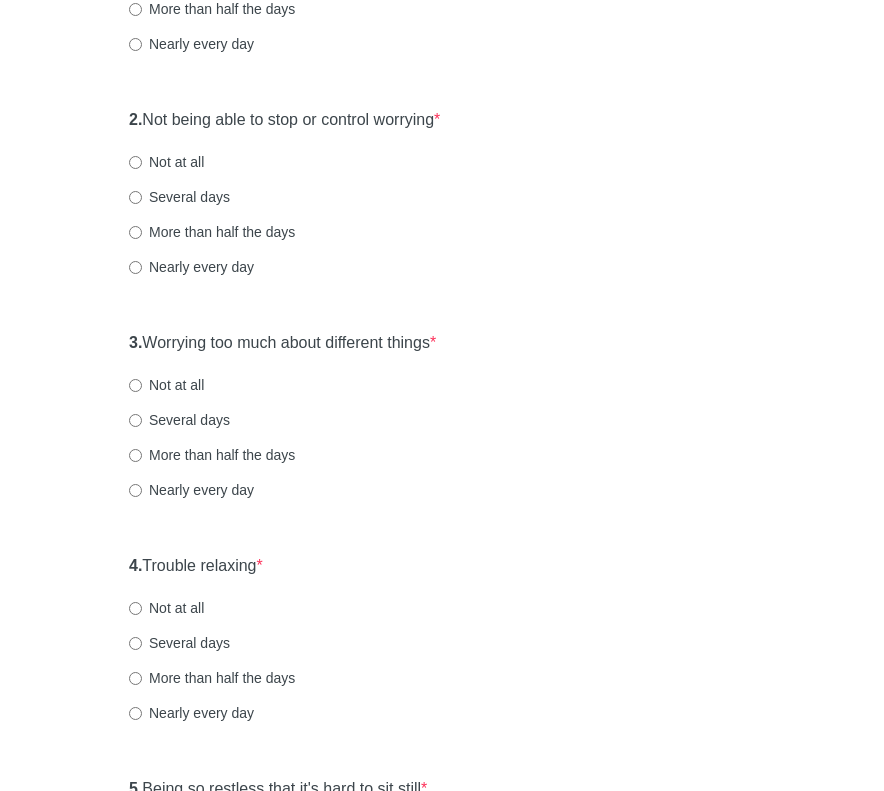 click on "Not at all" at bounding box center [166, 162] 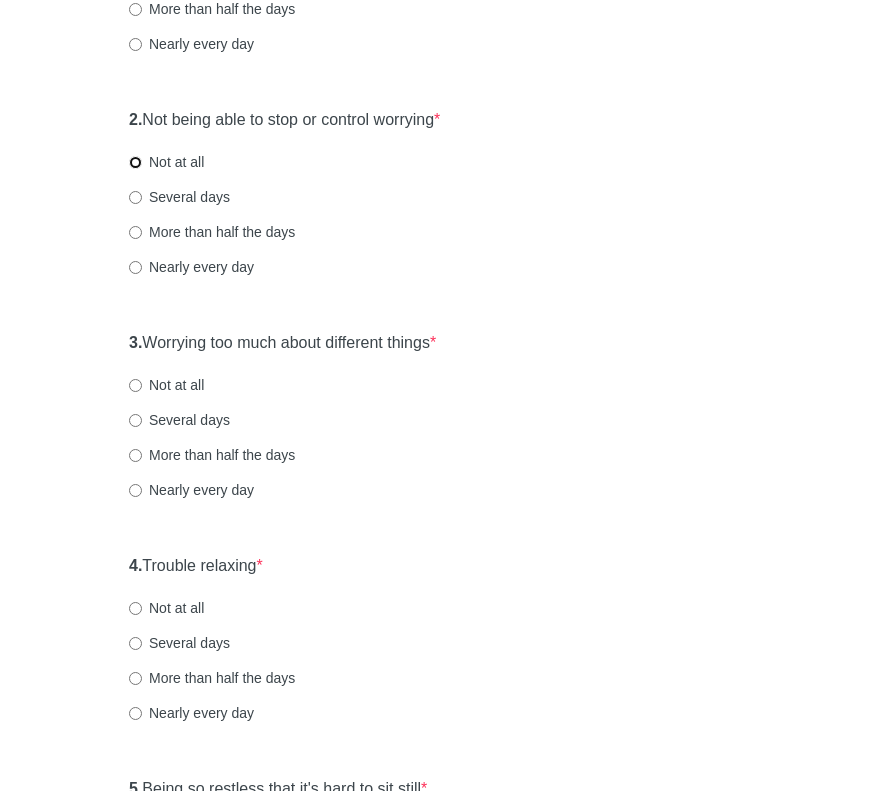 click on "Not at all" at bounding box center (135, 162) 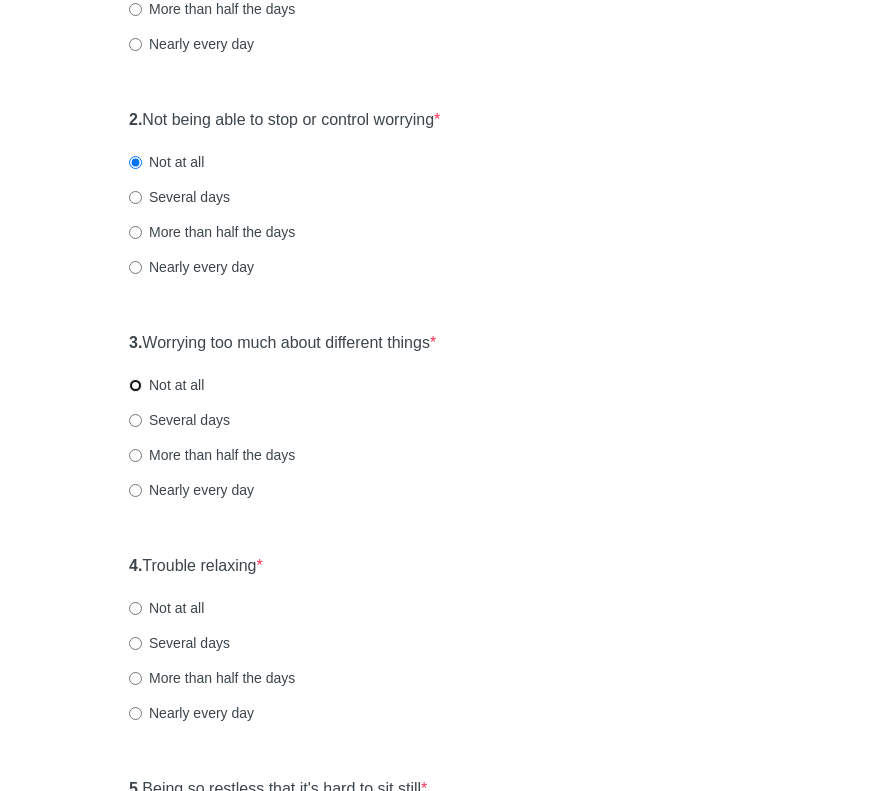 click on "Not at all" at bounding box center (135, 385) 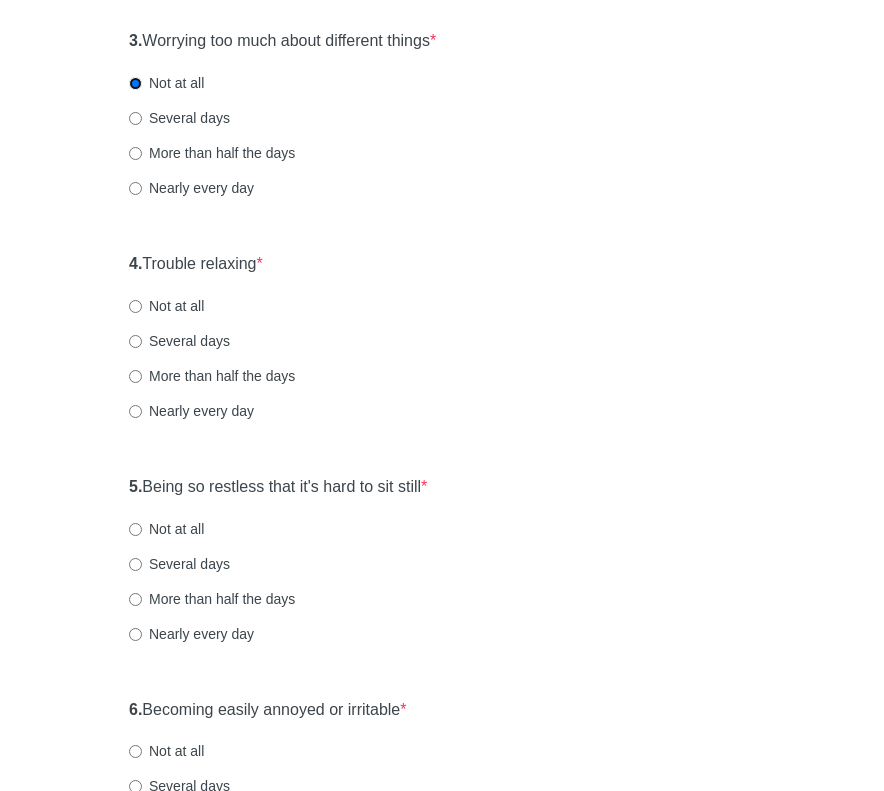 scroll, scrollTop: 692, scrollLeft: 0, axis: vertical 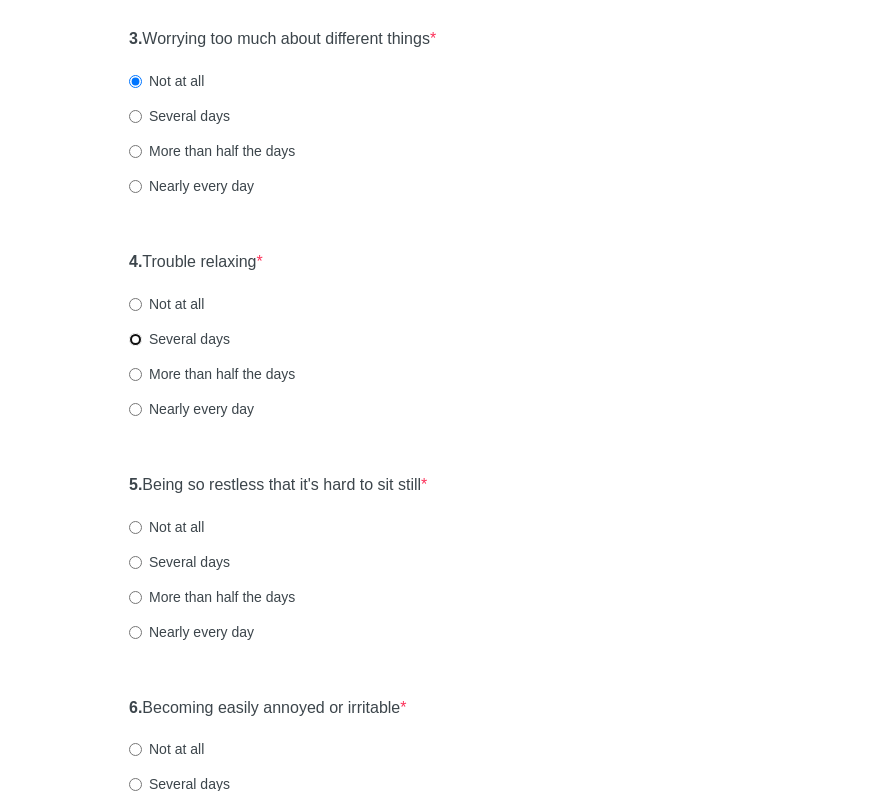click on "Several days" at bounding box center [135, 339] 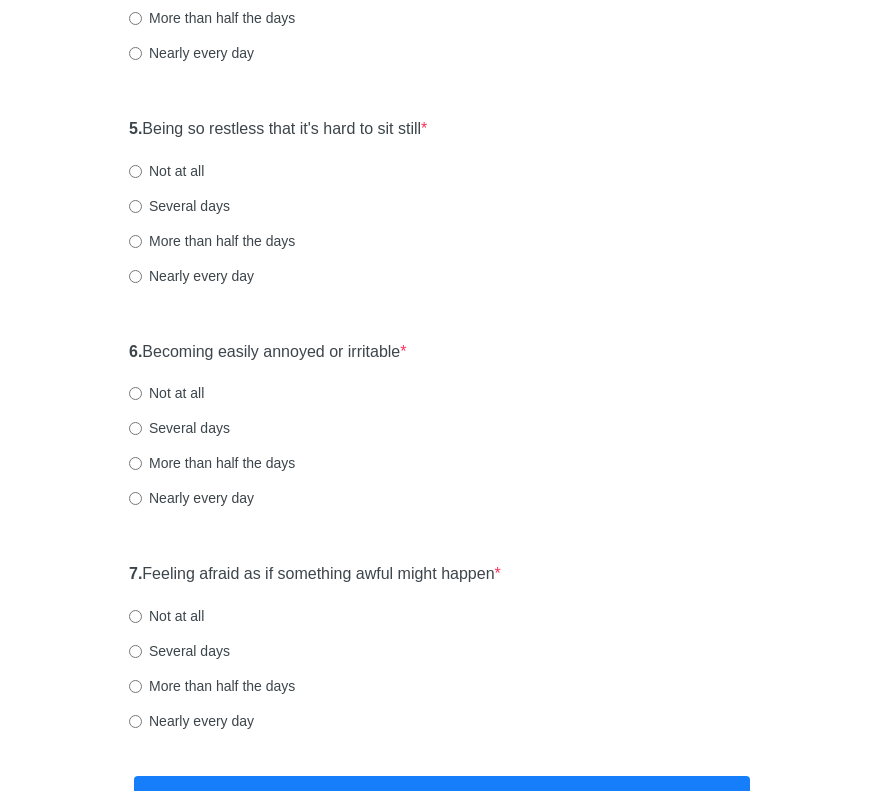 scroll, scrollTop: 1050, scrollLeft: 0, axis: vertical 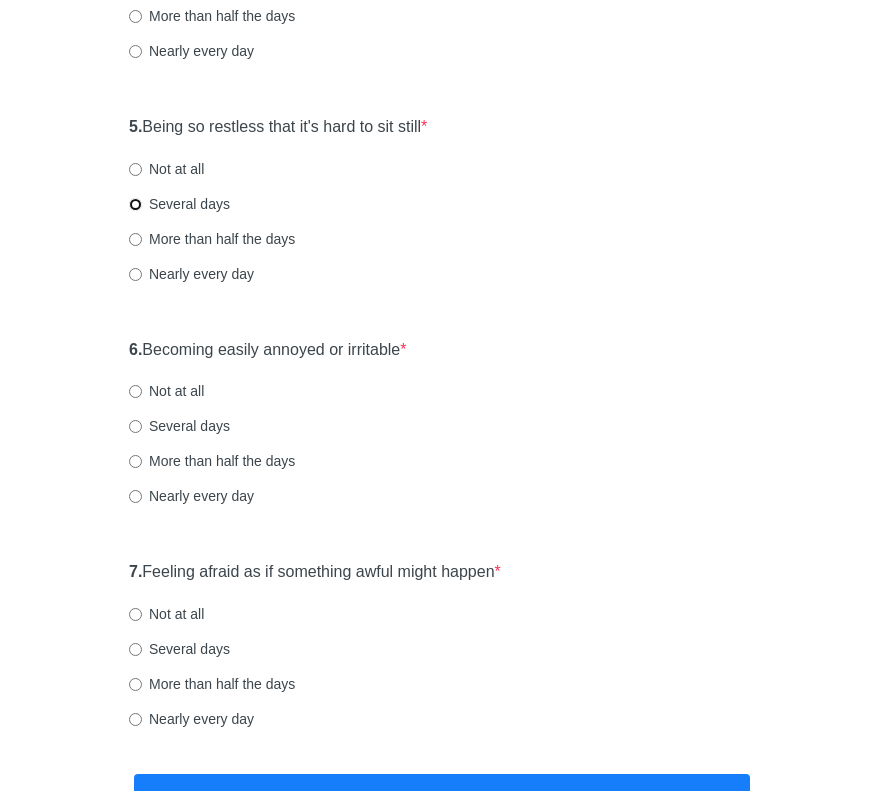 click on "Several days" at bounding box center [135, 204] 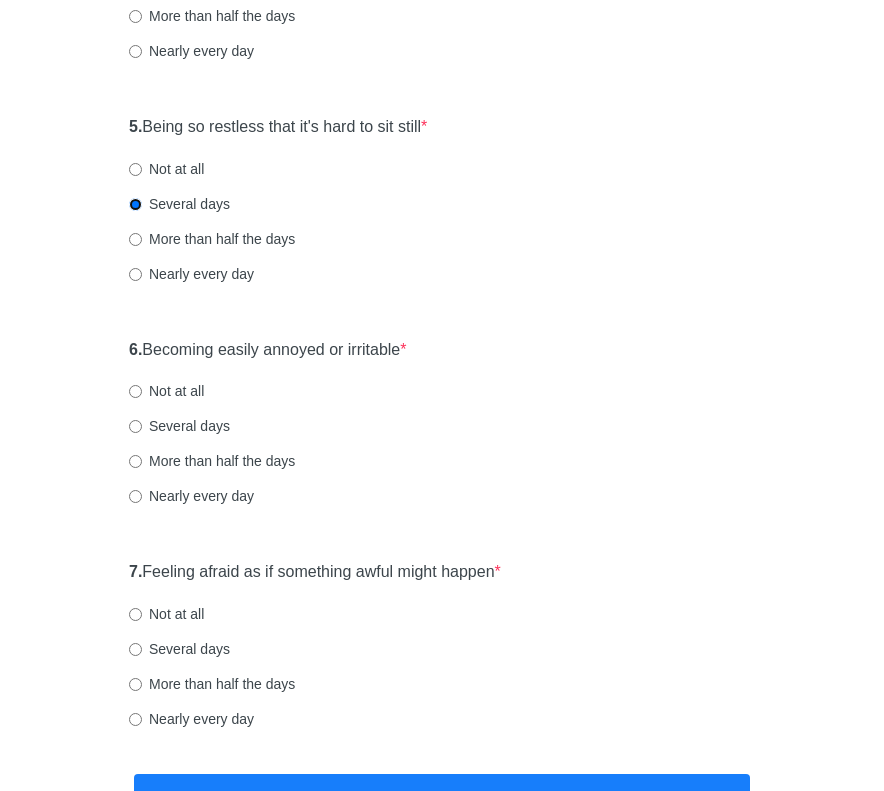 scroll, scrollTop: 1143, scrollLeft: 0, axis: vertical 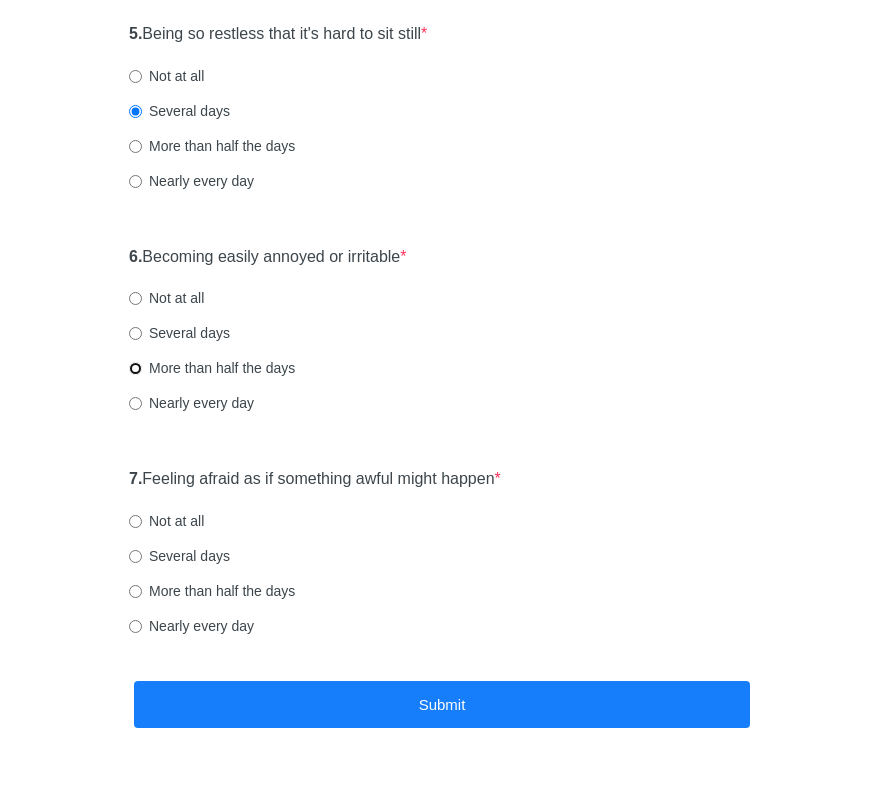 click on "More than half the days" at bounding box center [135, 368] 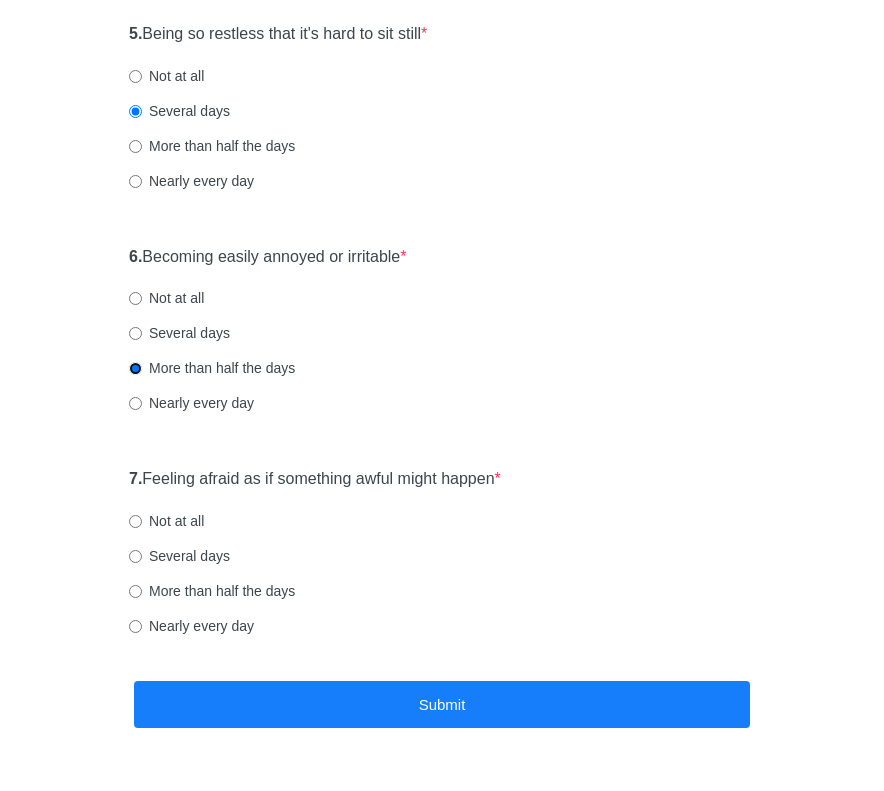 scroll, scrollTop: 1200, scrollLeft: 0, axis: vertical 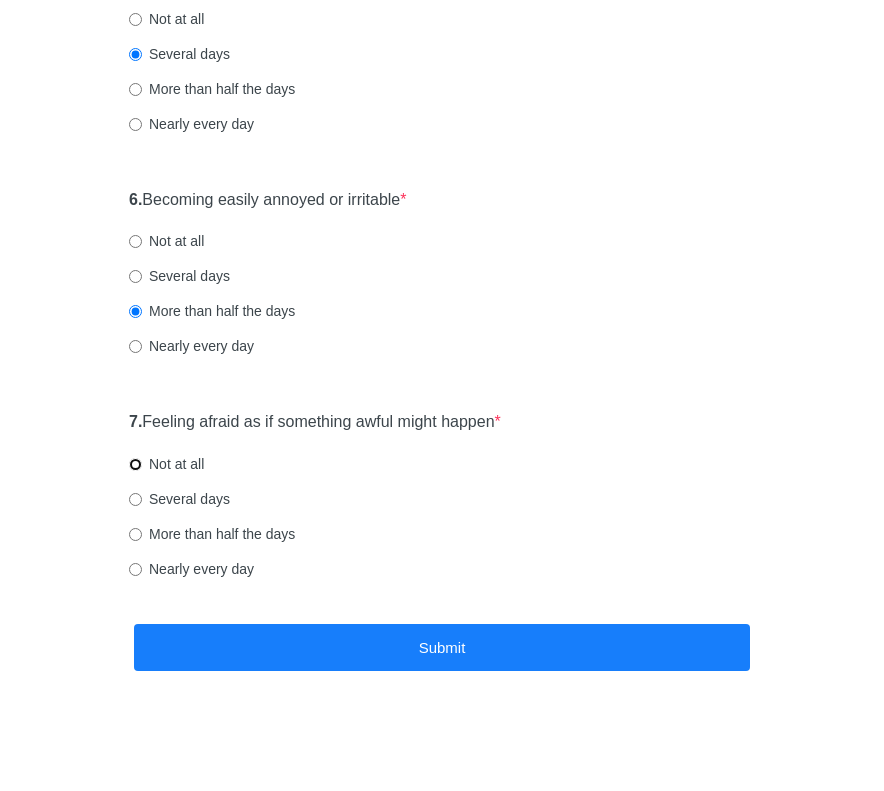 click on "Not at all" at bounding box center [135, 464] 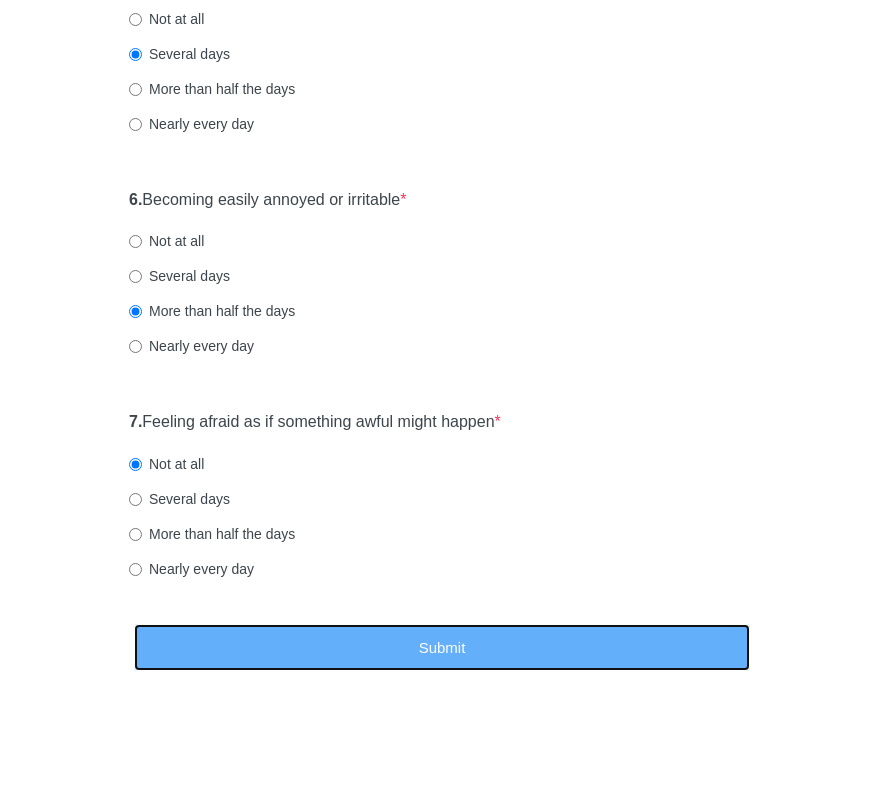 click on "Submit" at bounding box center [442, 647] 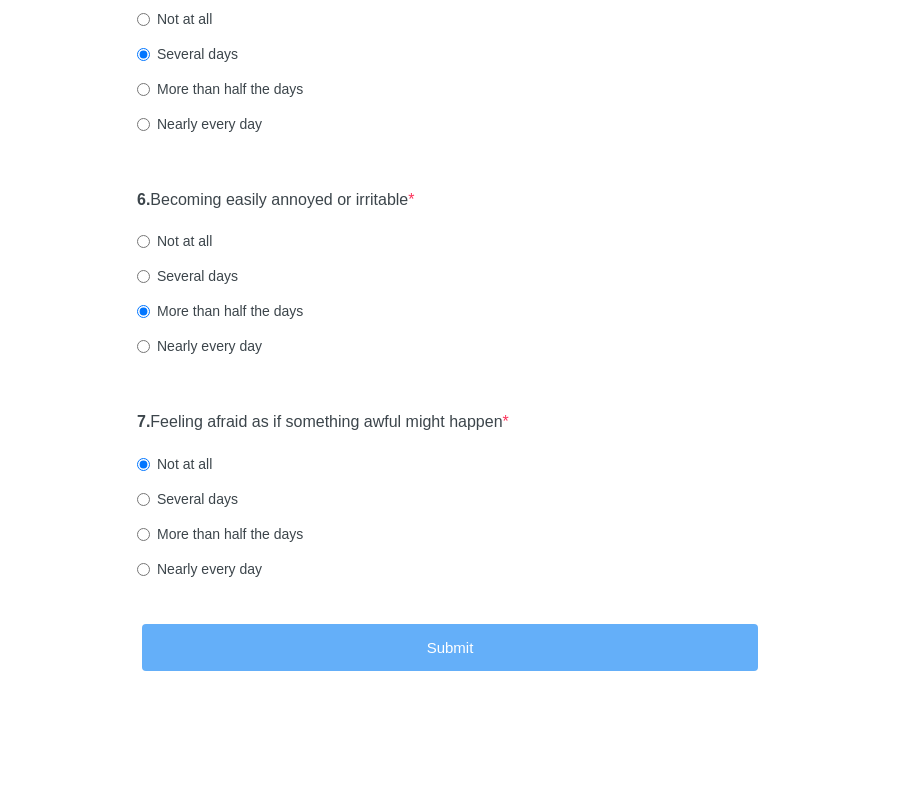 scroll, scrollTop: 0, scrollLeft: 0, axis: both 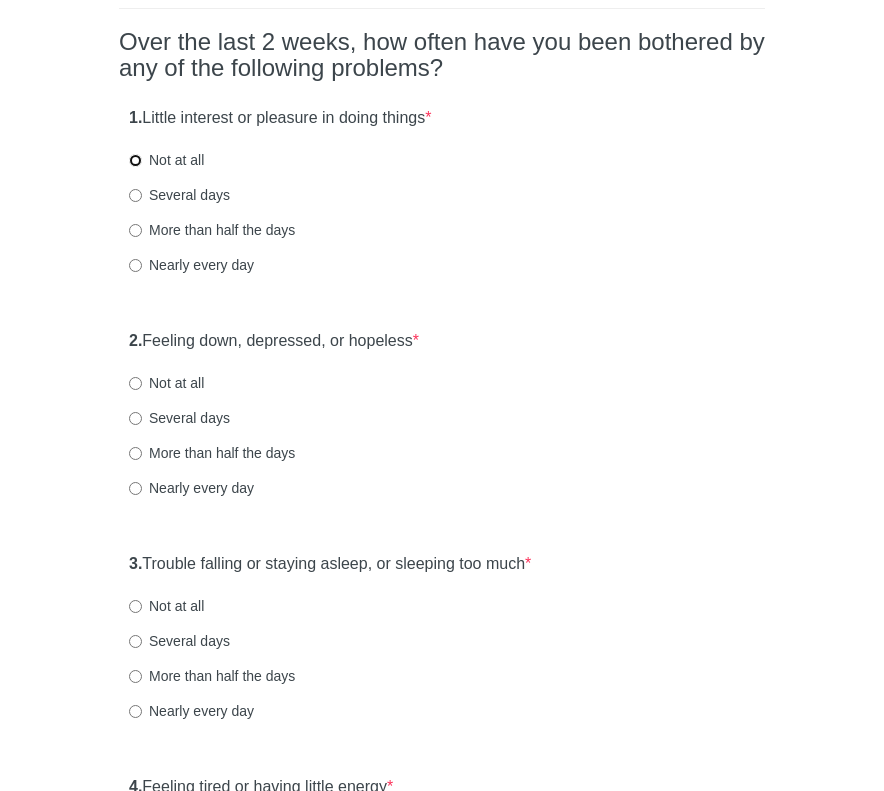 click on "Not at all" at bounding box center [135, 160] 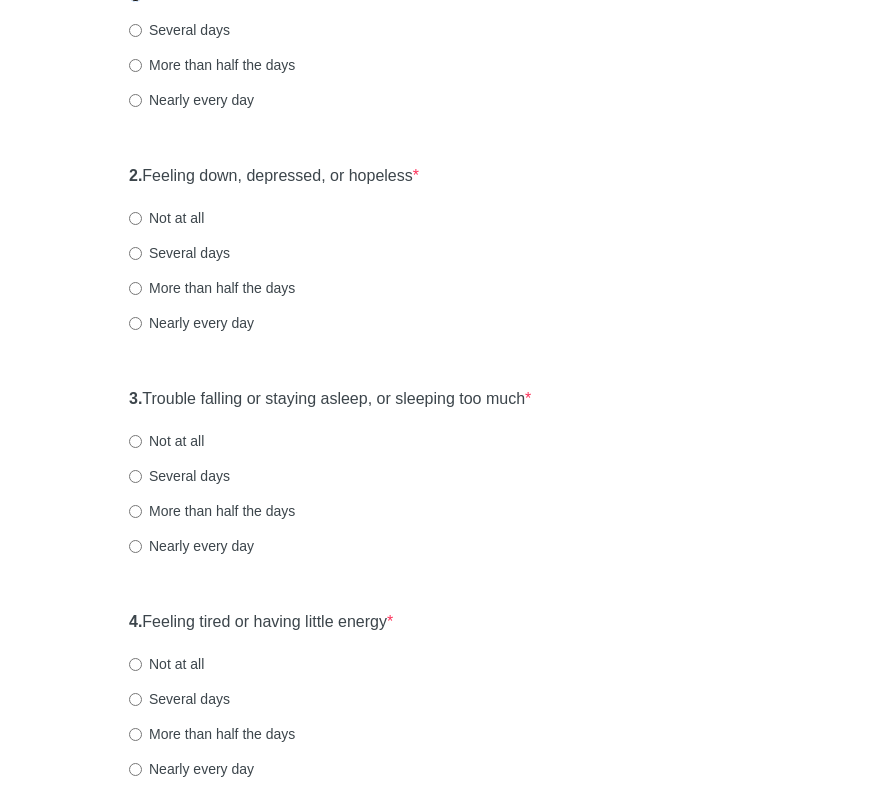 scroll, scrollTop: 334, scrollLeft: 0, axis: vertical 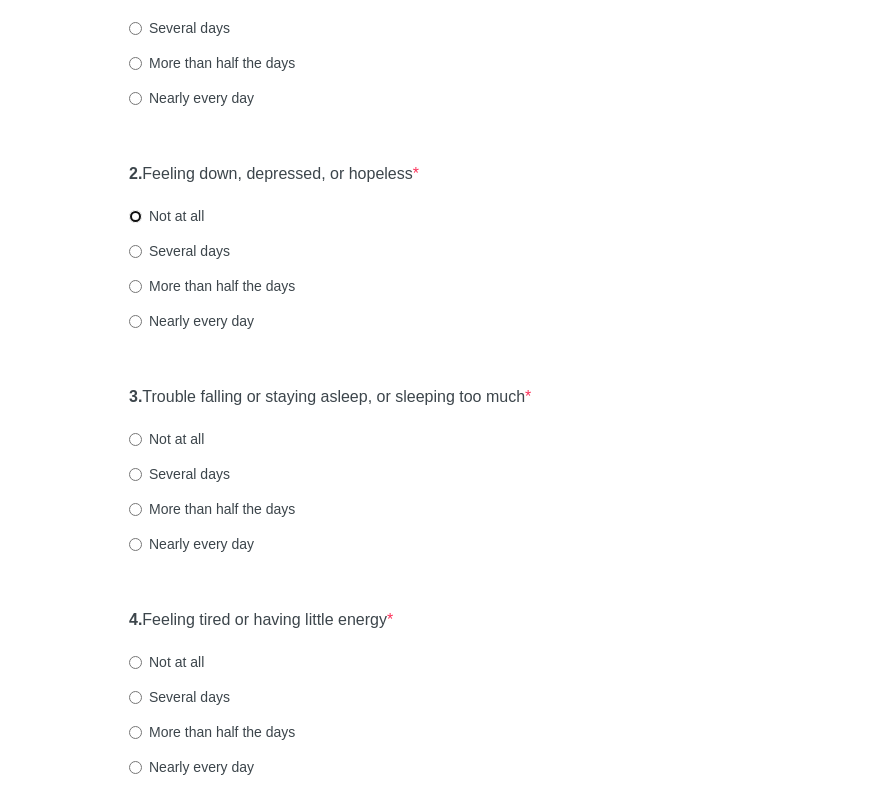 click on "Not at all" at bounding box center (135, 216) 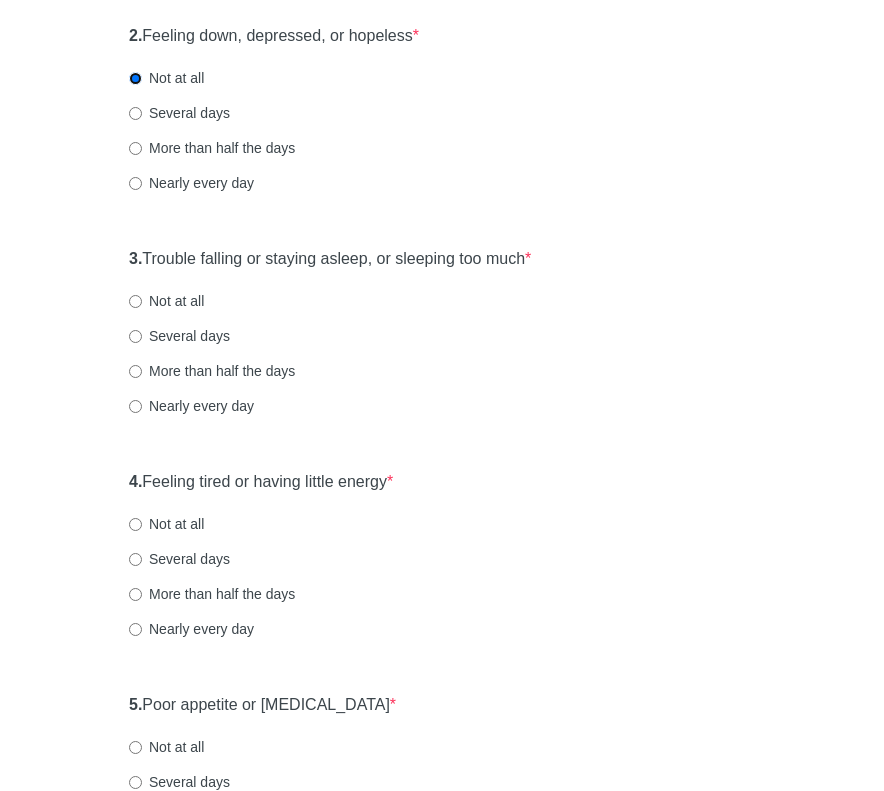 scroll, scrollTop: 534, scrollLeft: 0, axis: vertical 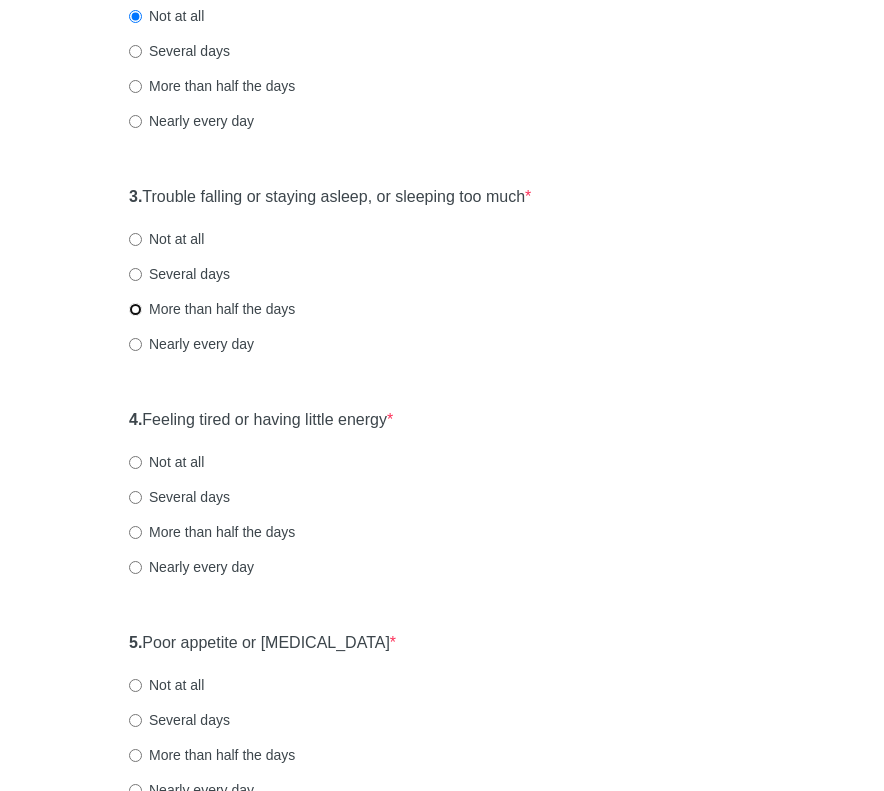 click on "More than half the days" at bounding box center [135, 309] 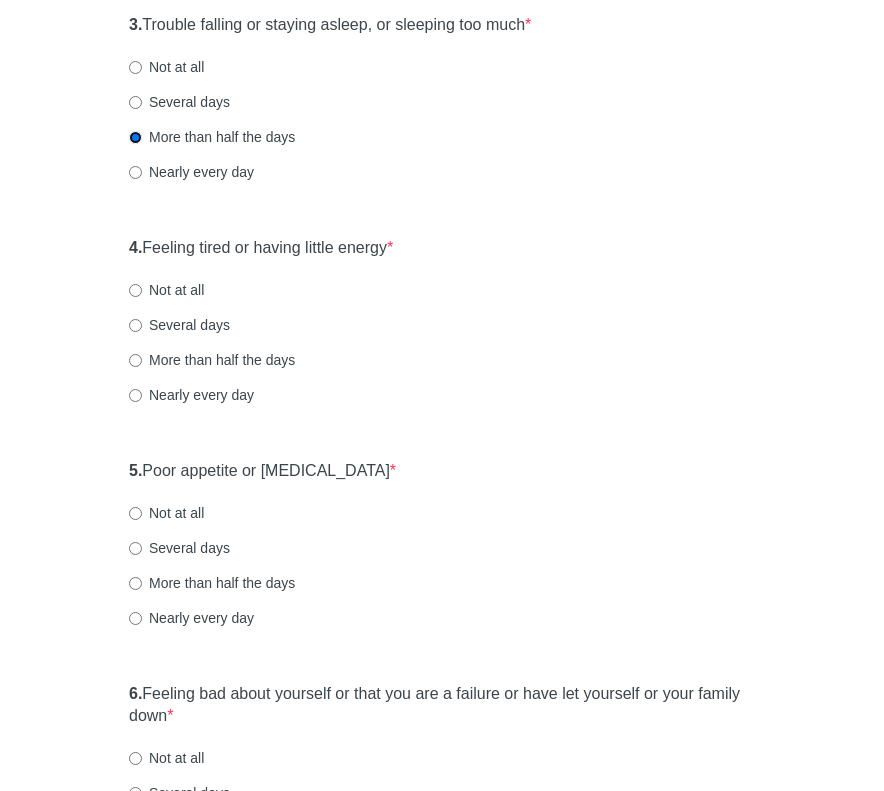 scroll, scrollTop: 708, scrollLeft: 0, axis: vertical 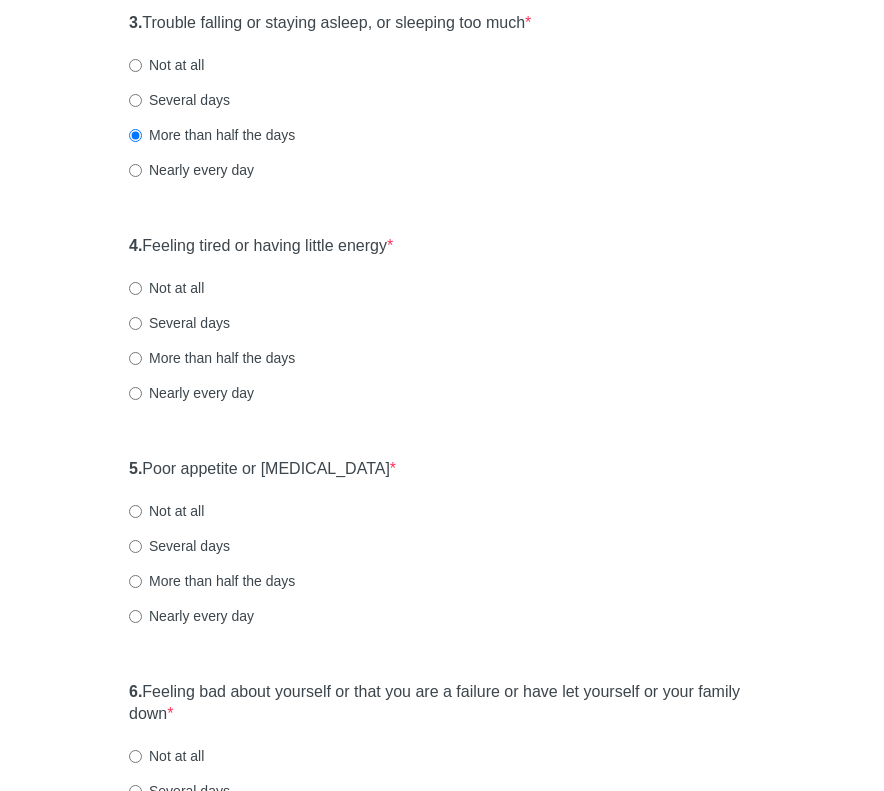 click on "Patient Health Questionnaire-9 Over the last 2 weeks, how often have you been bothered by any of the following problems? 1.  Little interest or pleasure in doing things  * Not at all Several days More than half the days Nearly every day 2.  Feeling down, depressed, or hopeless  * Not at all Several days More than half the days Nearly every day 3.  Trouble falling or staying asleep, or sleeping too much  * Not at all Several days More than half the days Nearly every day 4.  Feeling tired or having little energy  * Not at all Several days More than half the days Nearly every day 5.  Poor appetite or overeating  * Not at all Several days More than half the days Nearly every day 6.  Feeling bad about yourself or that you are a failure or have let yourself or your family down  * Not at all Several days More than half the days Nearly every day 7.  Trouble concentrating on things, such as reading the newspaper or watching television  * Not at all Several days More than half the days Nearly every day 8.   * 9.   *" at bounding box center [442, 588] 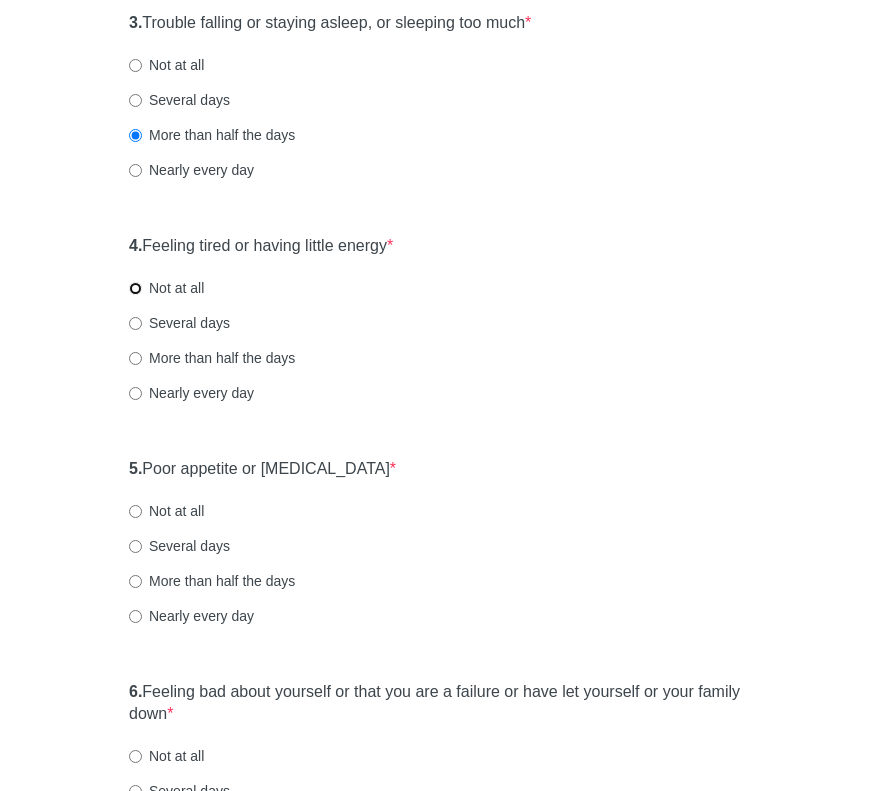 click on "Not at all" at bounding box center [135, 288] 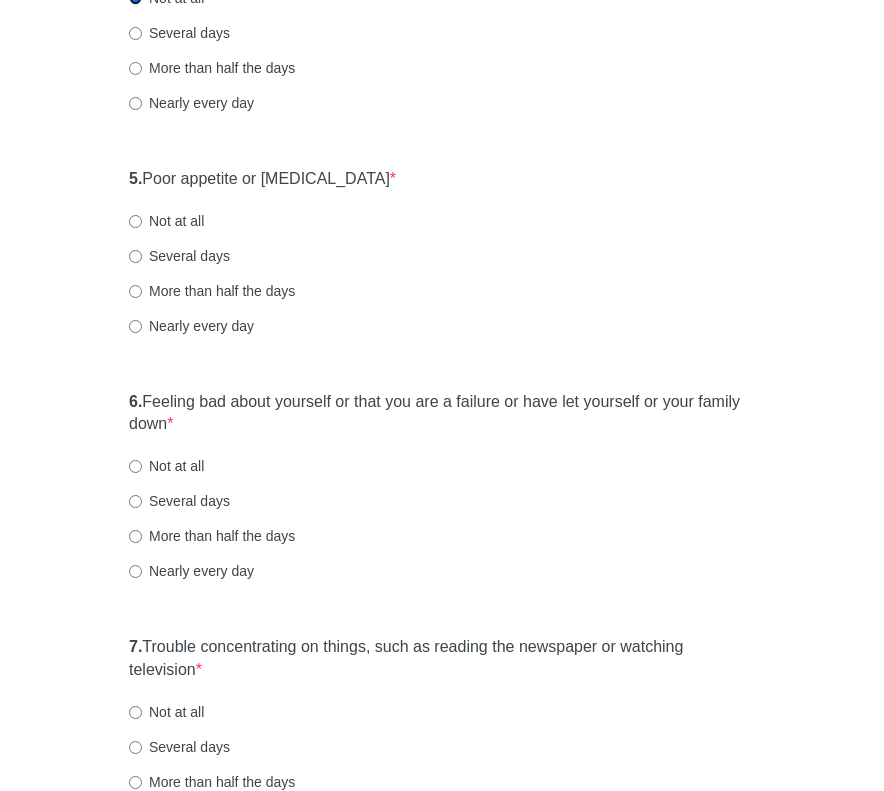 scroll, scrollTop: 1004, scrollLeft: 0, axis: vertical 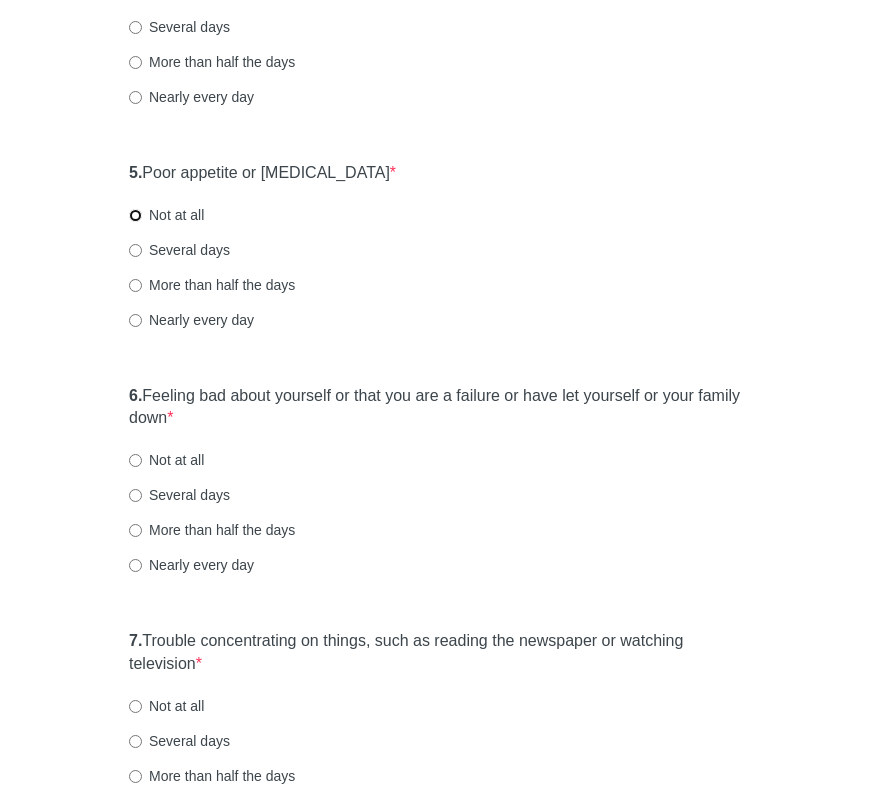 click on "Not at all" at bounding box center [135, 215] 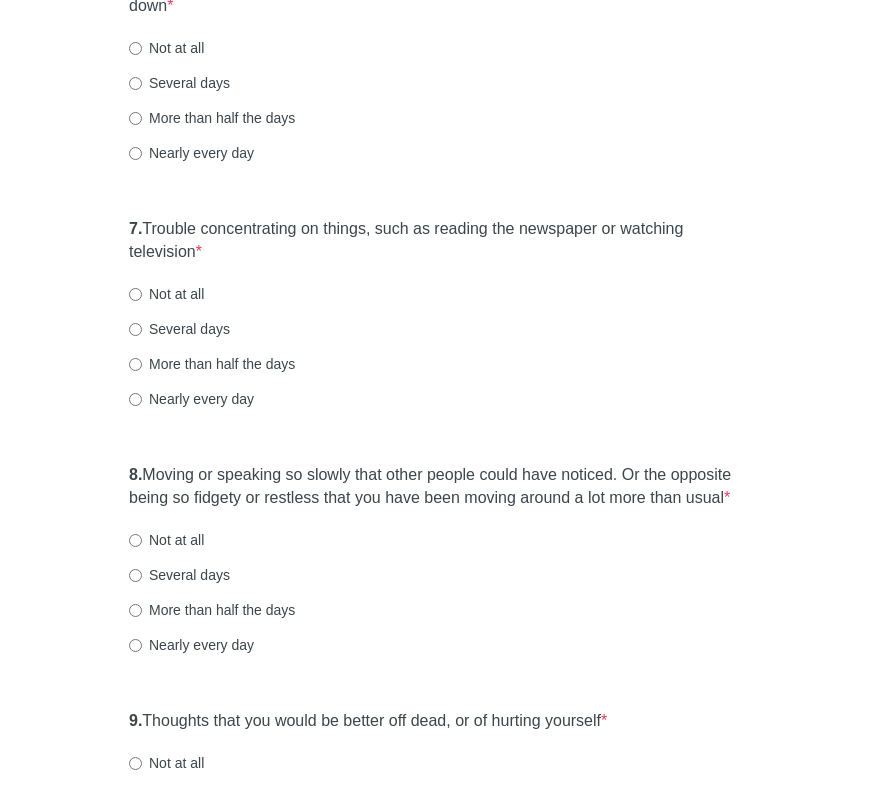 scroll, scrollTop: 1427, scrollLeft: 0, axis: vertical 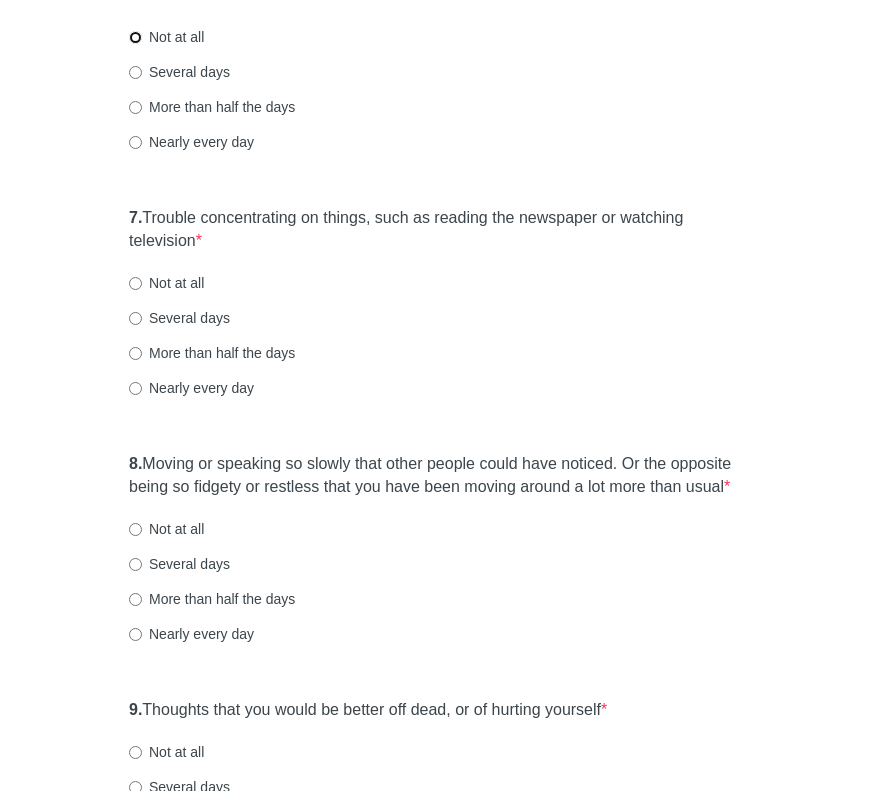 click on "Not at all" at bounding box center [135, 37] 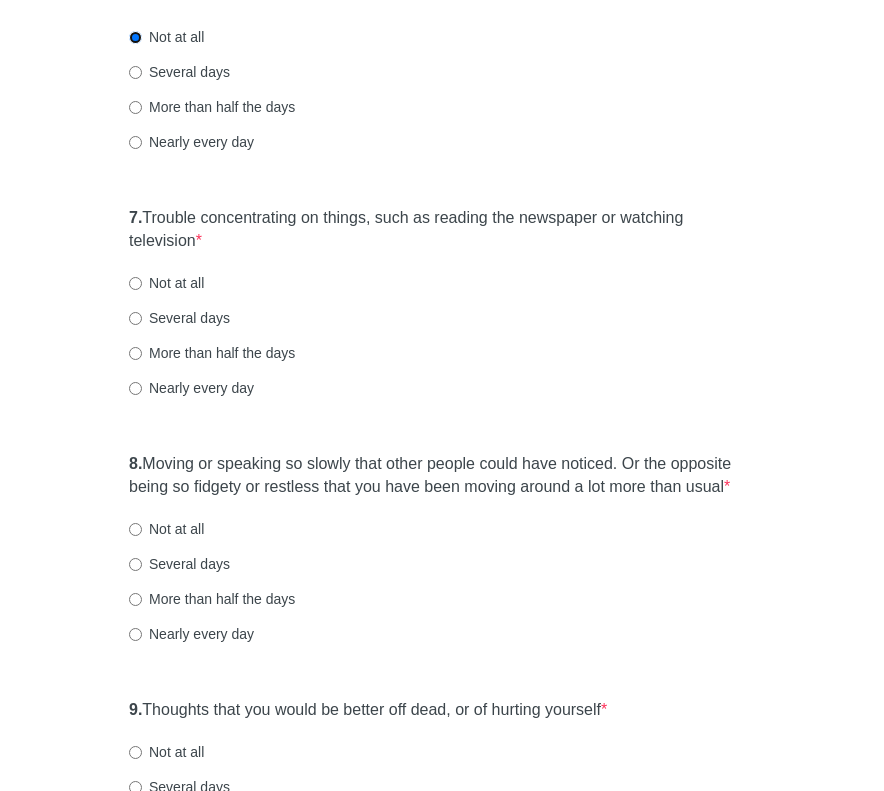 scroll, scrollTop: 1564, scrollLeft: 0, axis: vertical 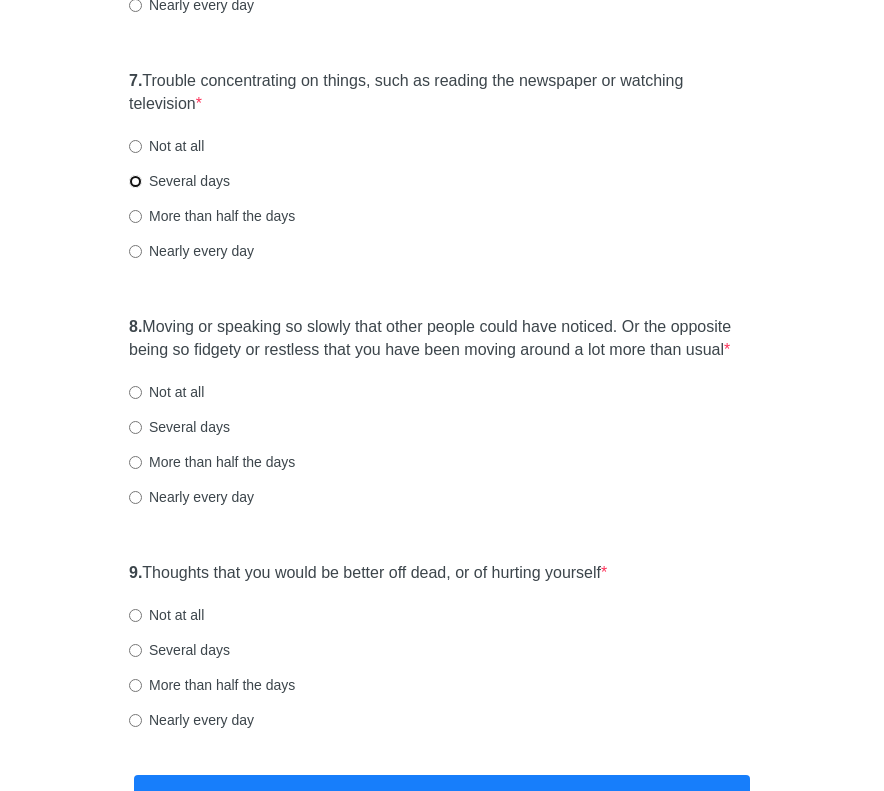 click on "Several days" at bounding box center (135, 181) 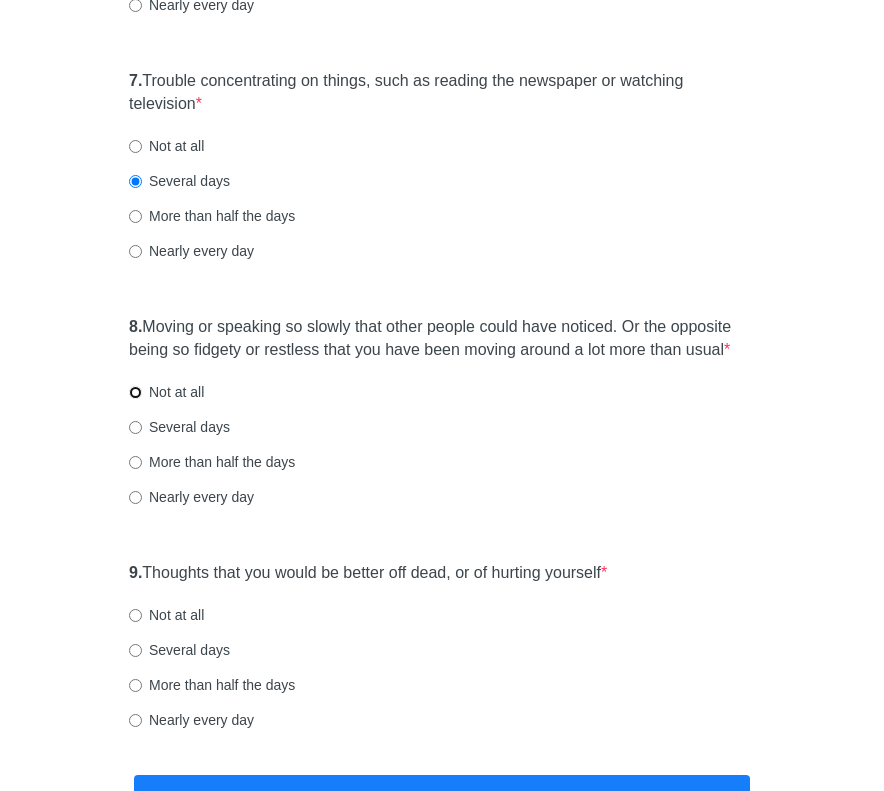 click on "Not at all" at bounding box center (135, 392) 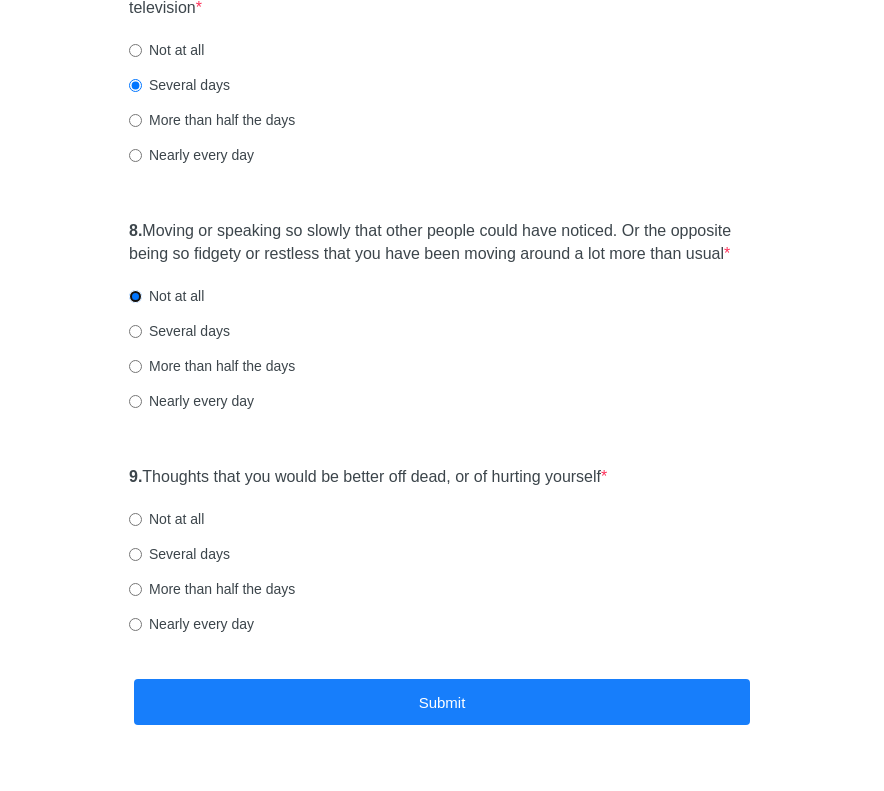scroll, scrollTop: 1714, scrollLeft: 0, axis: vertical 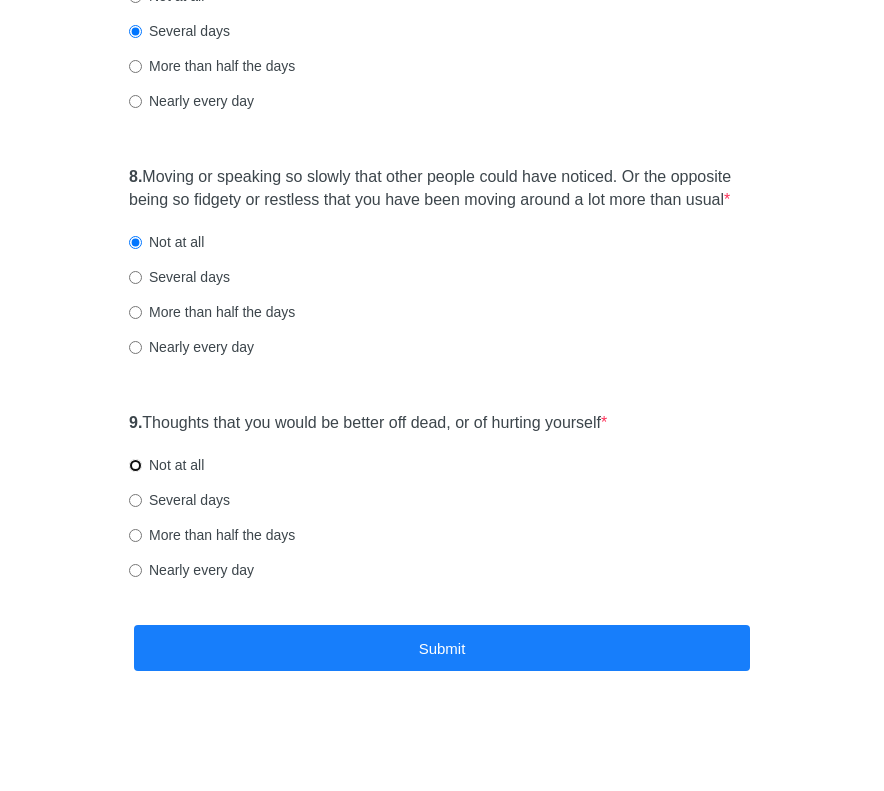 click on "Not at all" at bounding box center [135, 465] 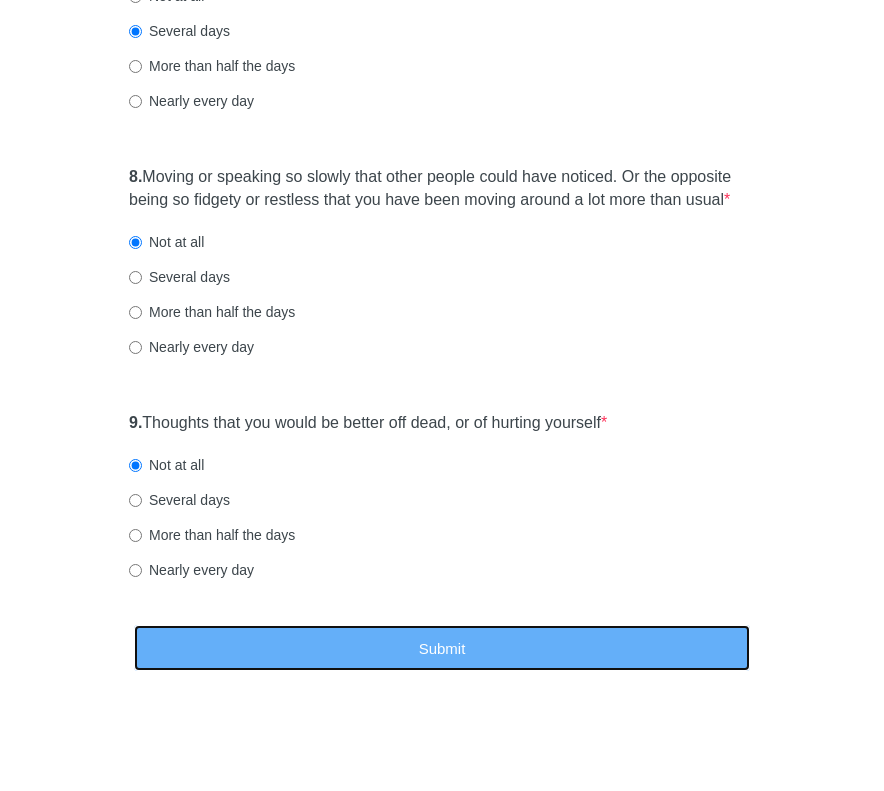 click on "Submit" at bounding box center [442, 648] 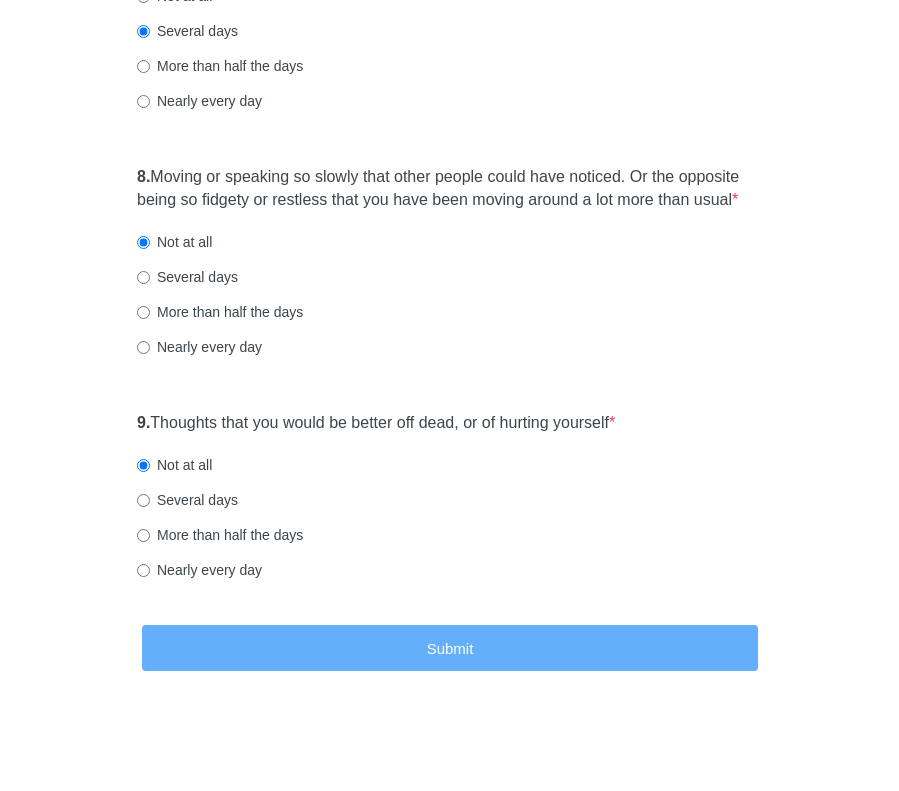scroll, scrollTop: 0, scrollLeft: 0, axis: both 